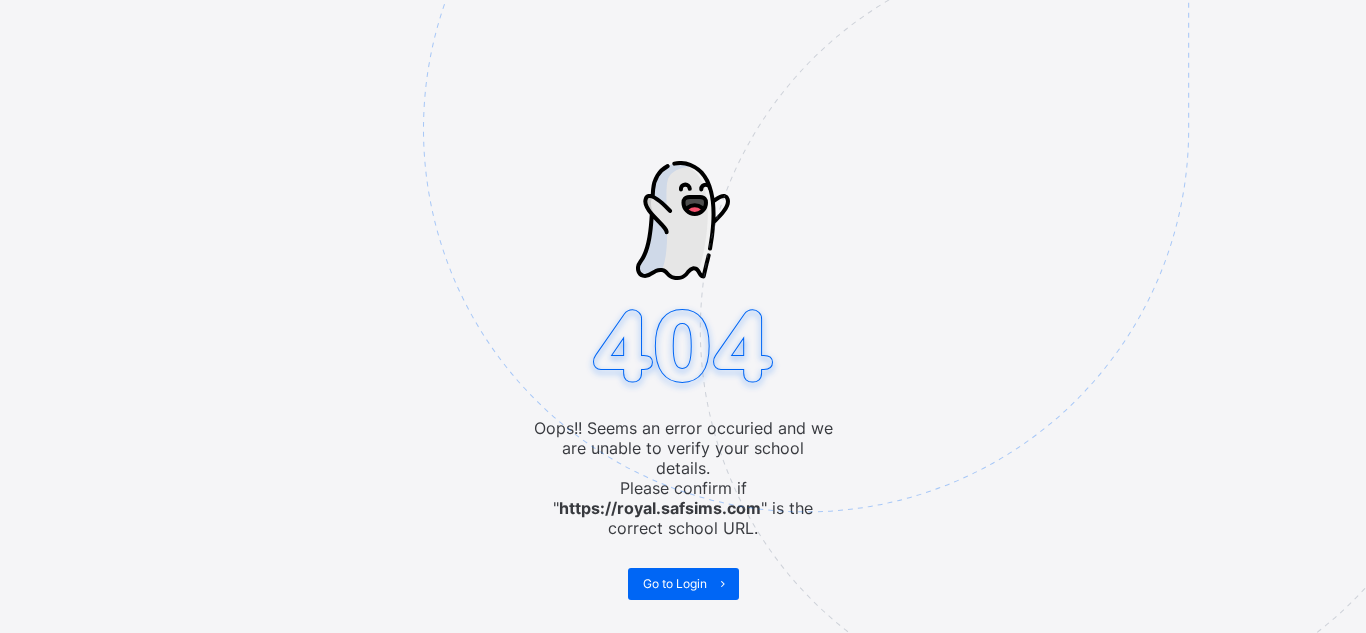 scroll, scrollTop: 0, scrollLeft: 0, axis: both 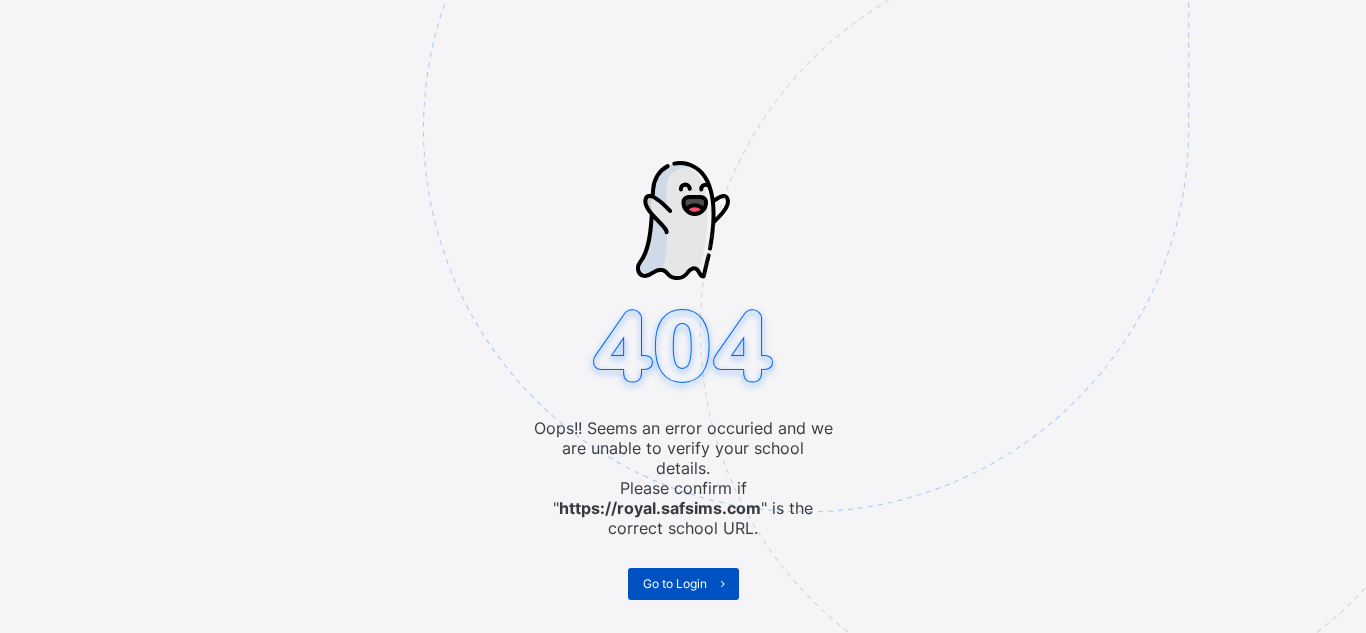 click on "Go to Login" at bounding box center (675, 583) 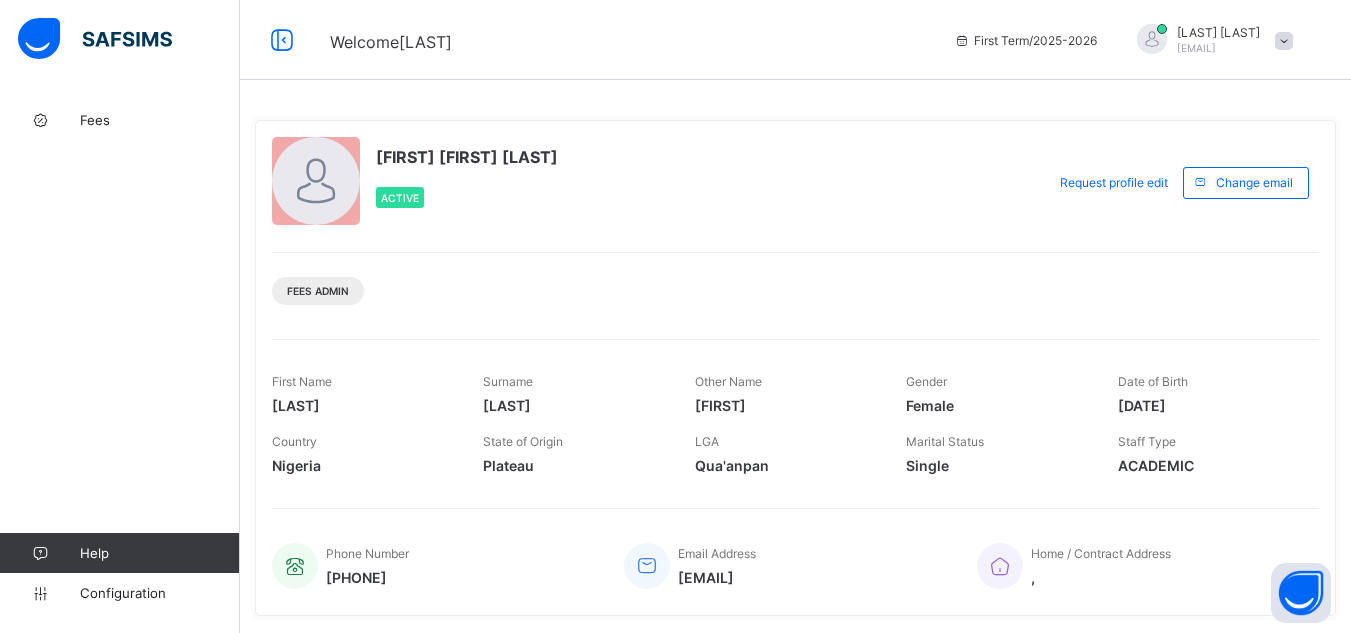 scroll, scrollTop: 0, scrollLeft: 0, axis: both 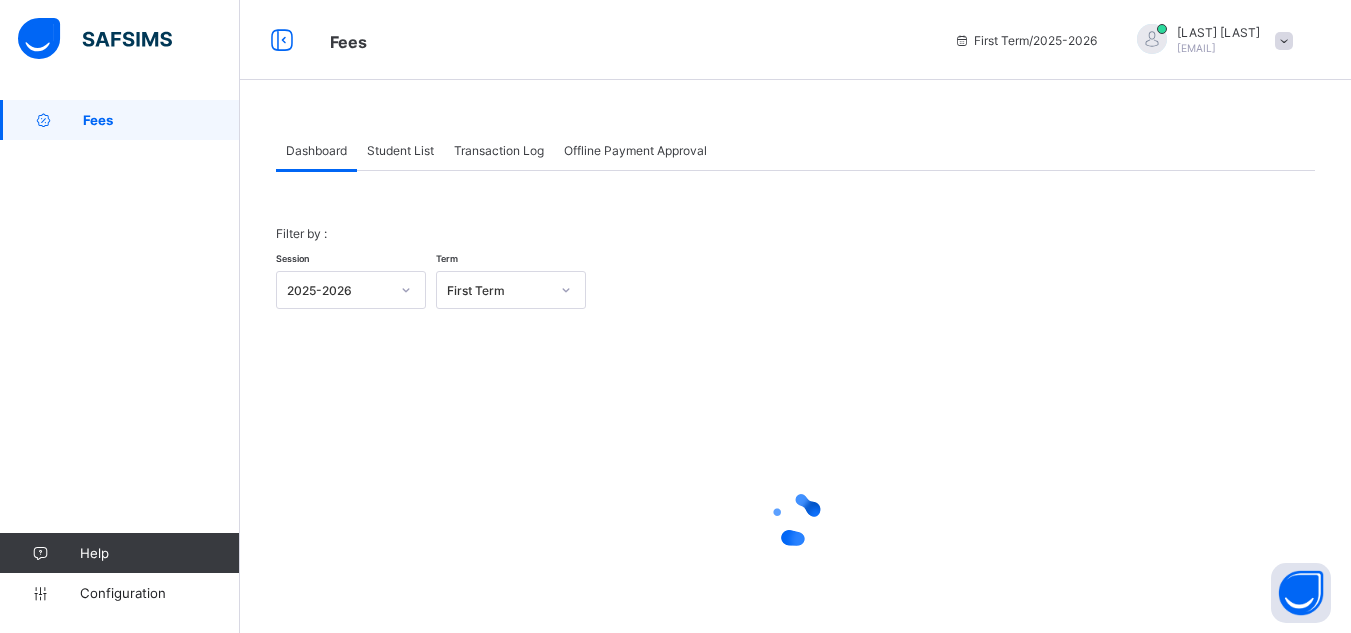 click on "Student List" at bounding box center [400, 150] 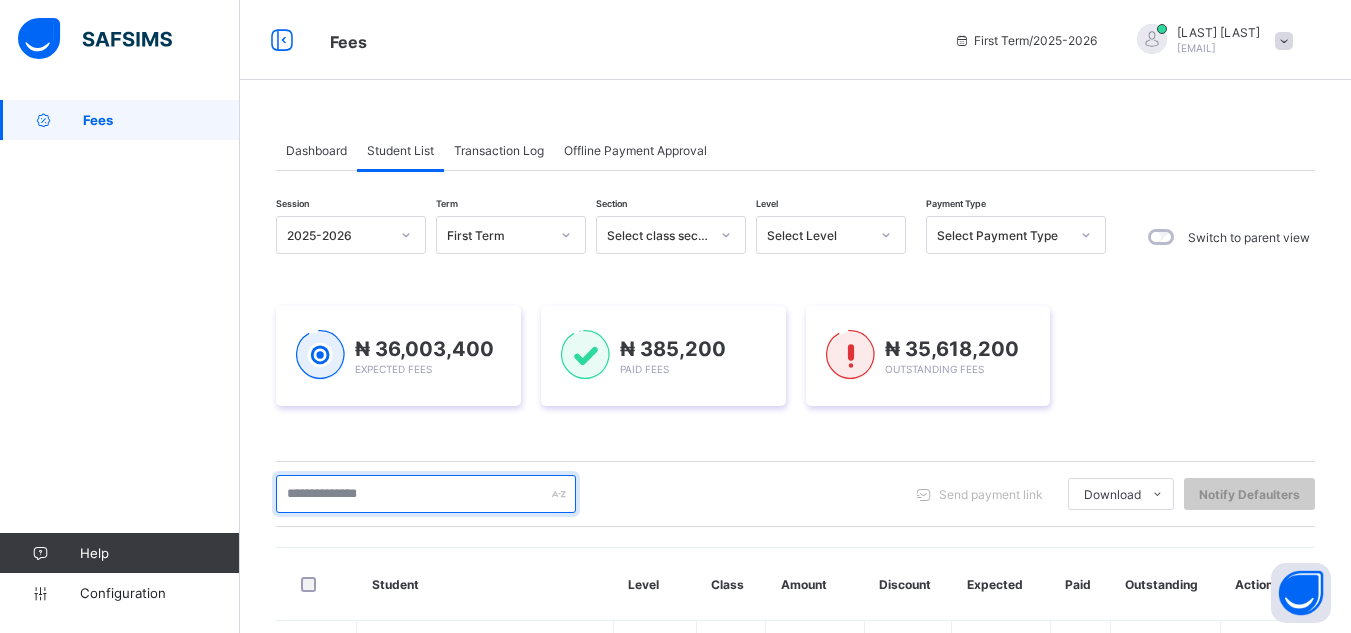 click at bounding box center (426, 494) 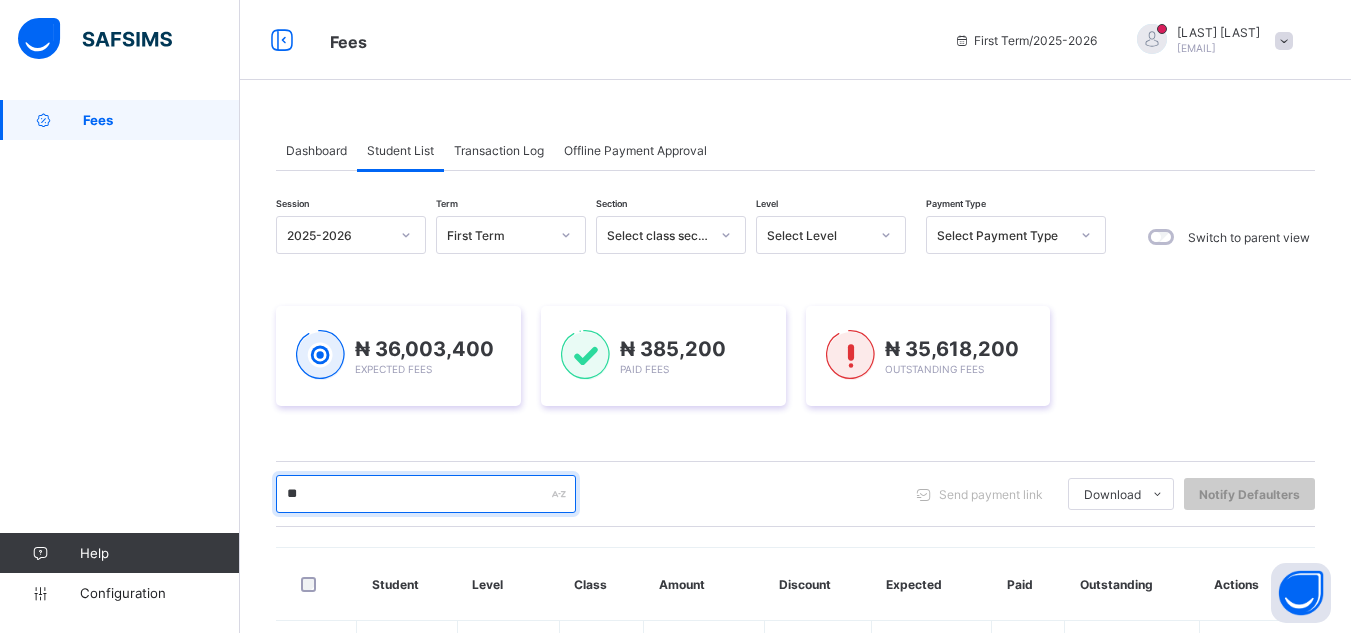 type on "*" 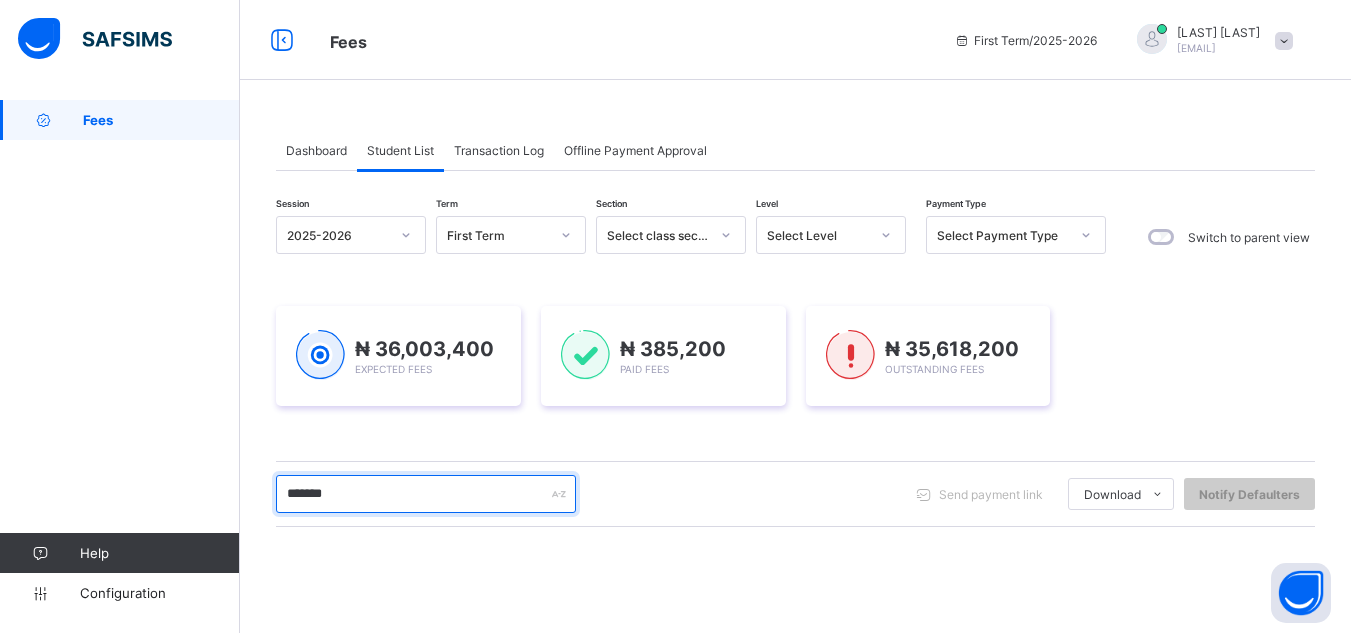 type on "*******" 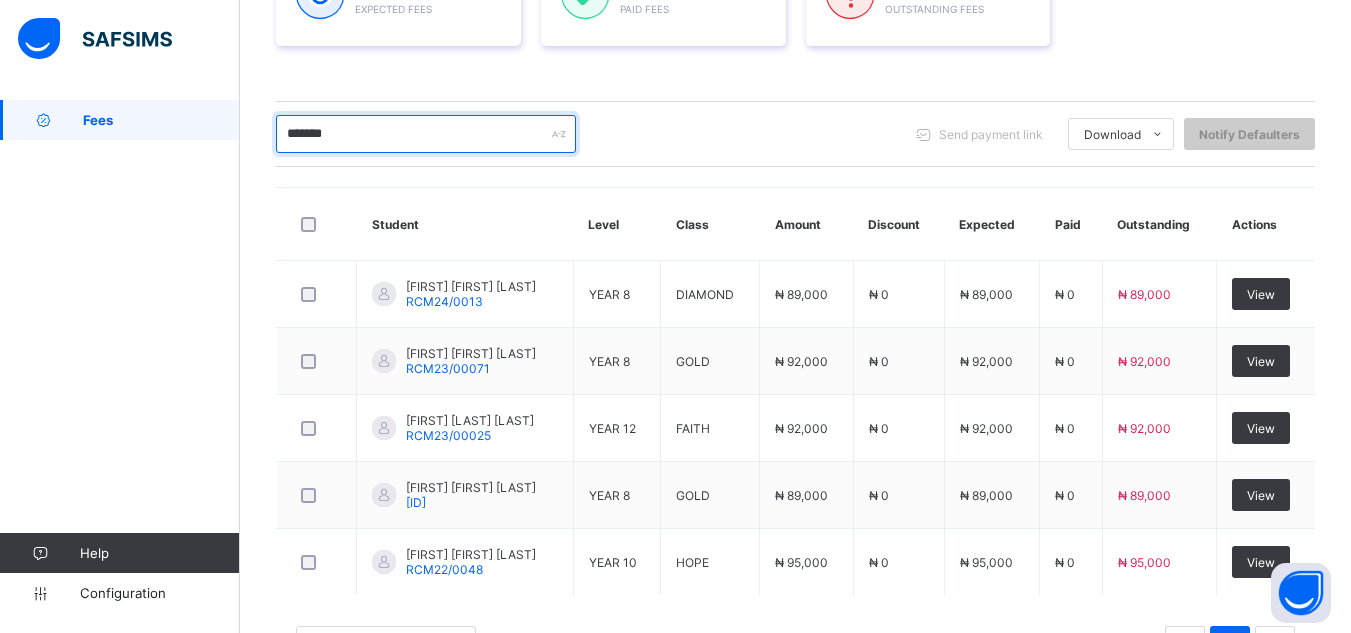 scroll, scrollTop: 400, scrollLeft: 0, axis: vertical 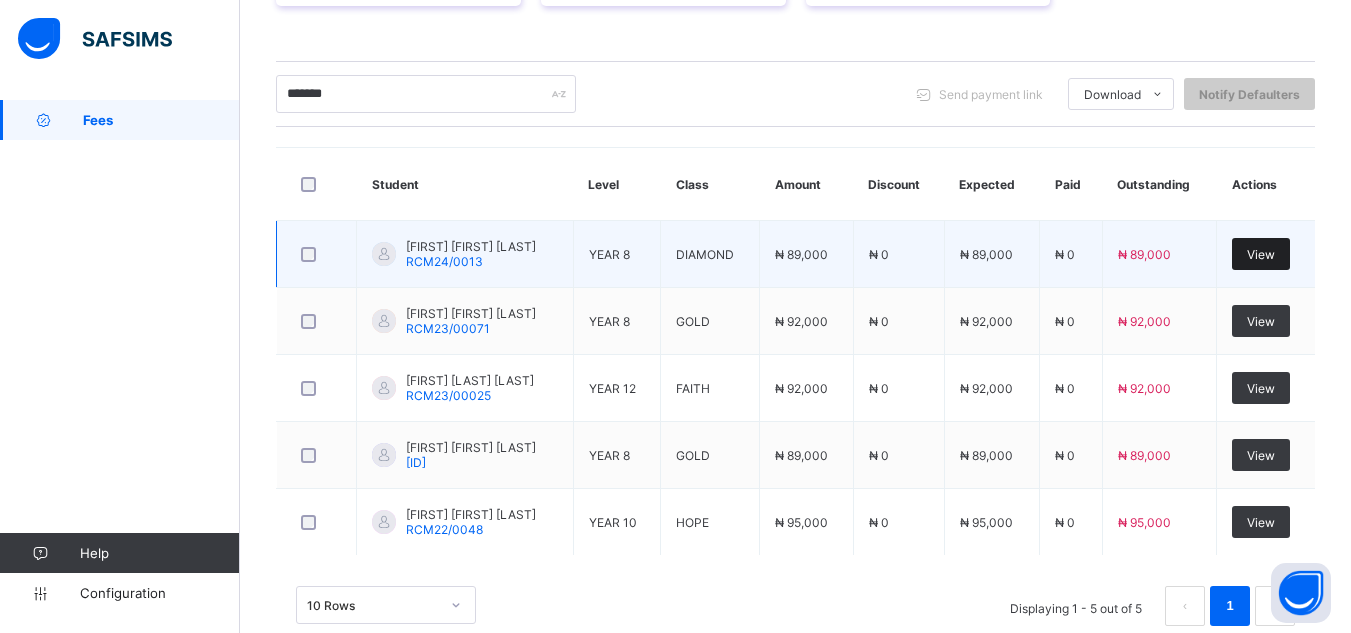 click on "View" at bounding box center (1261, 254) 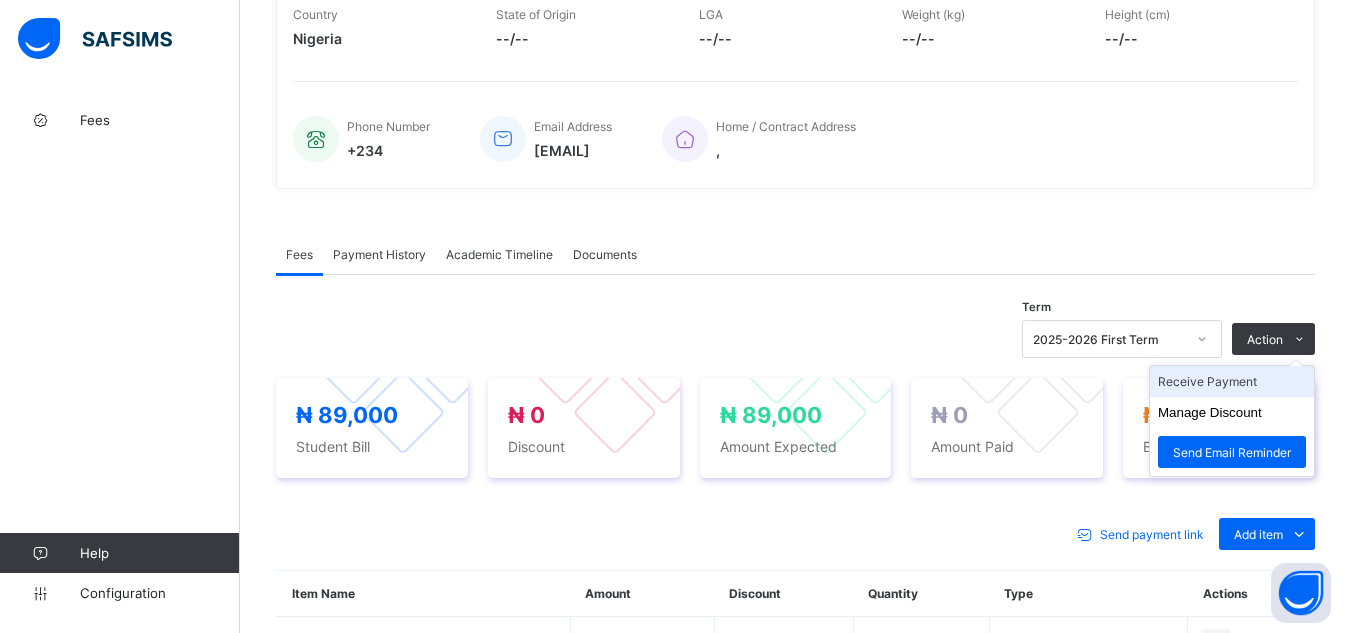 click on "Receive Payment" at bounding box center (1232, 381) 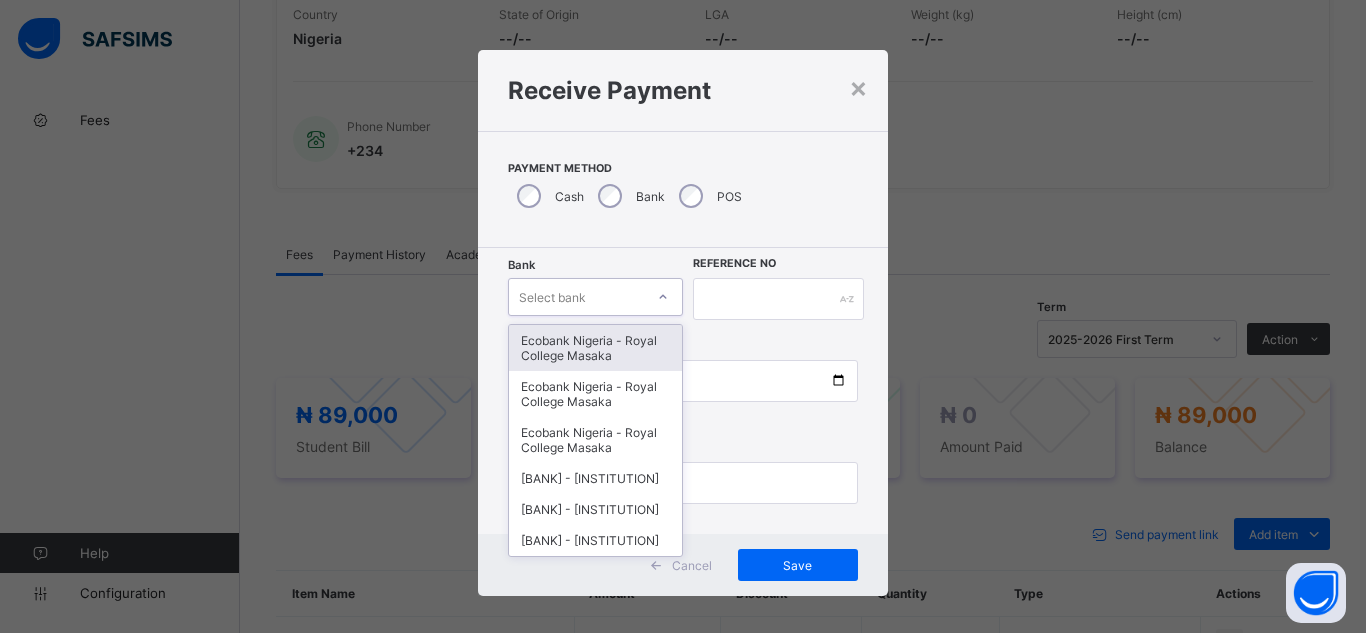 click on "Select bank" at bounding box center [552, 297] 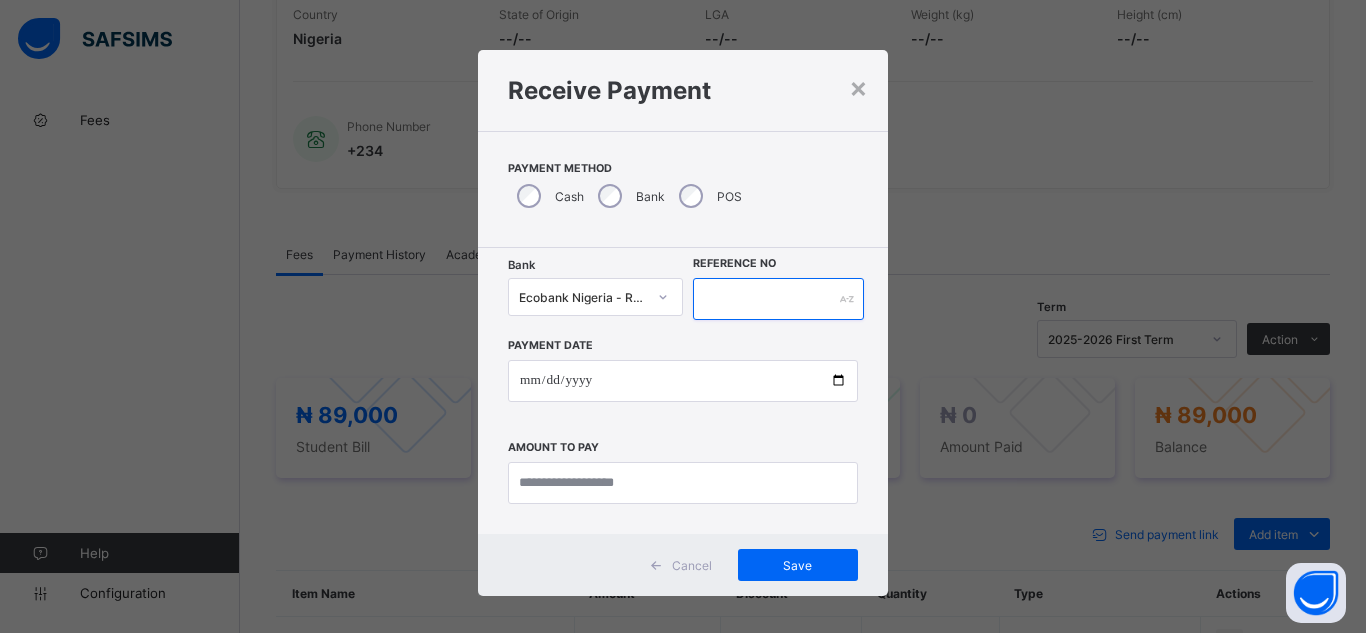 click at bounding box center [778, 299] 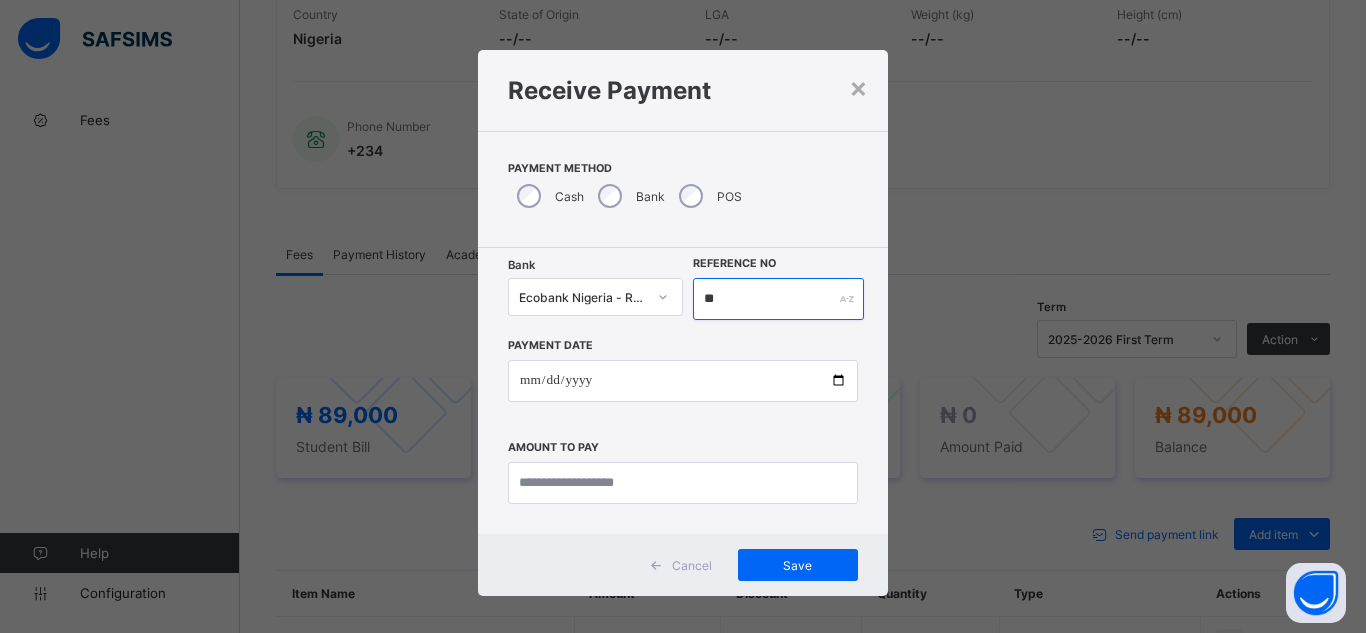 type on "*" 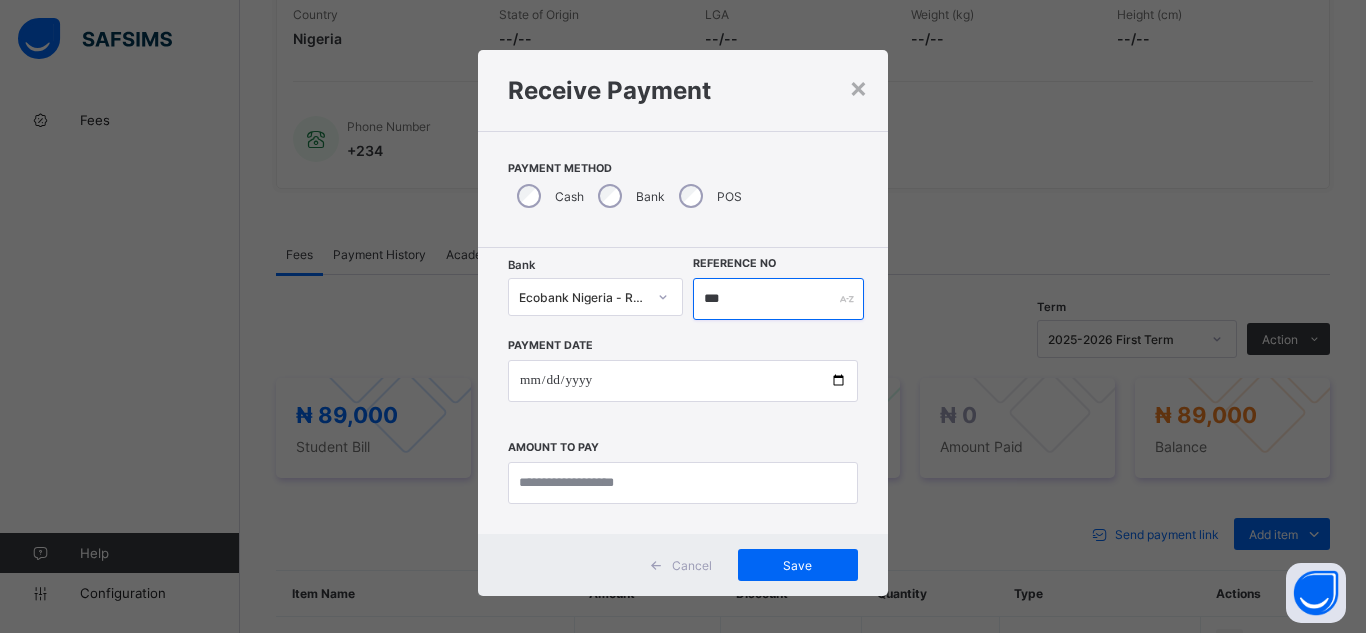 type on "***" 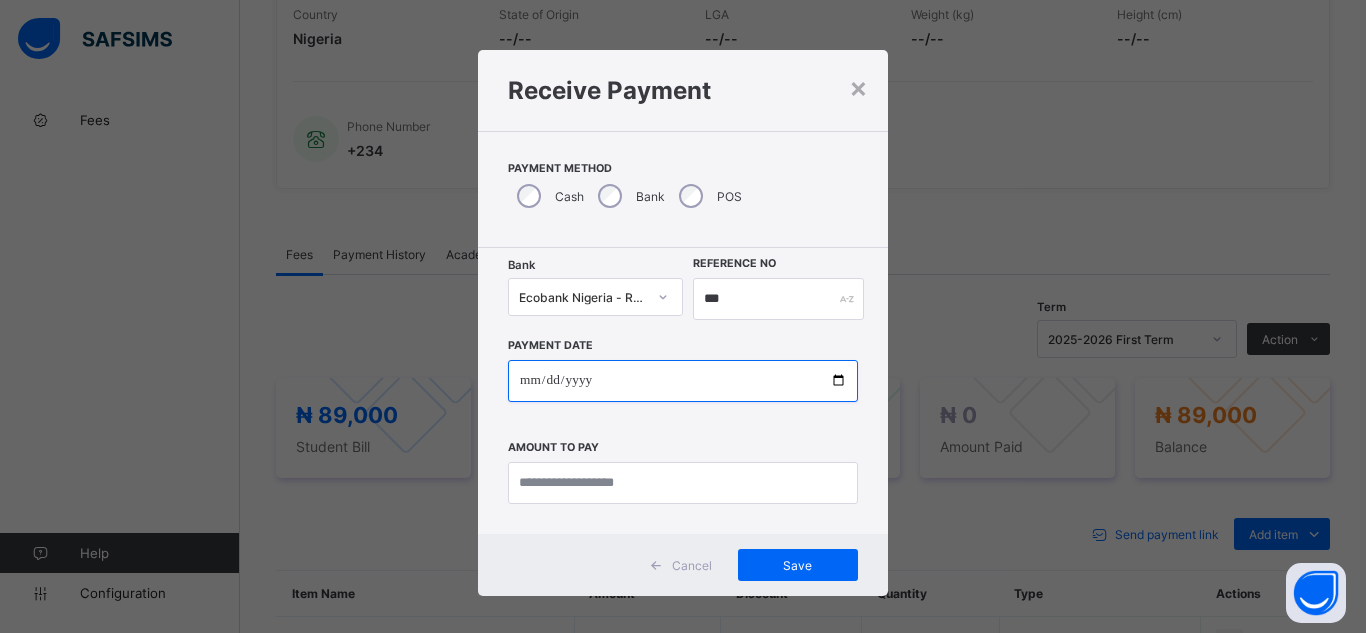 click at bounding box center (683, 381) 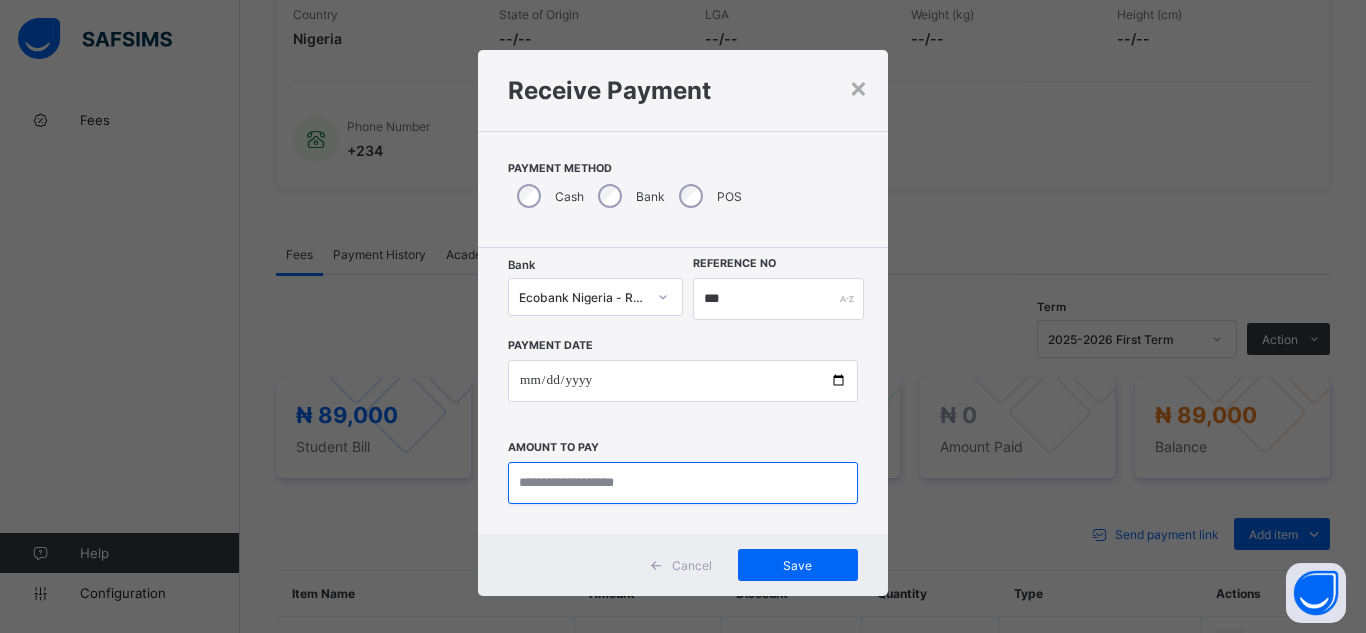 click at bounding box center [683, 483] 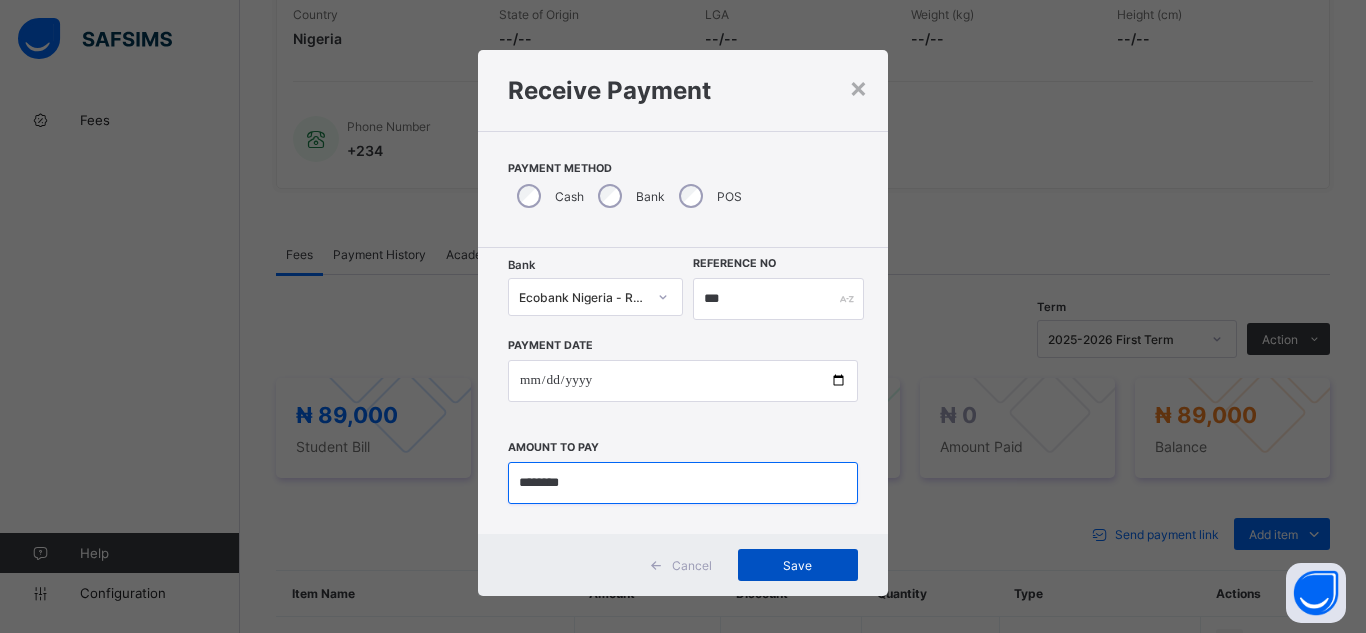 type on "********" 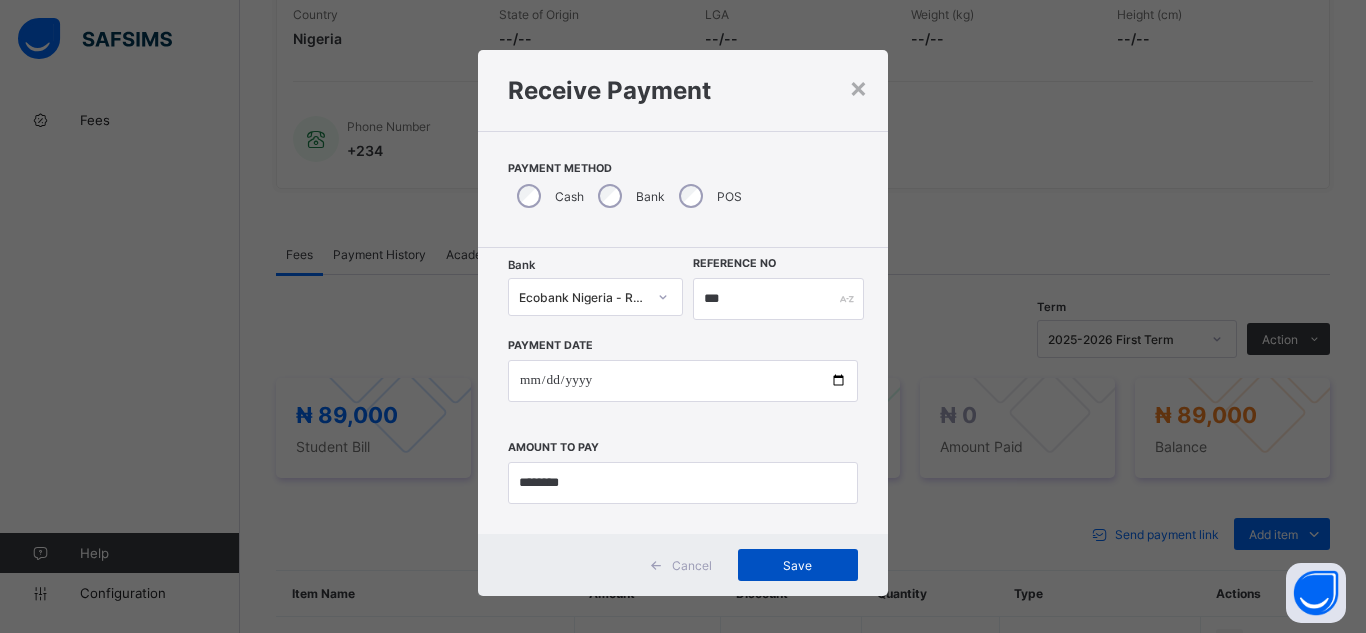 click on "Save" at bounding box center [798, 565] 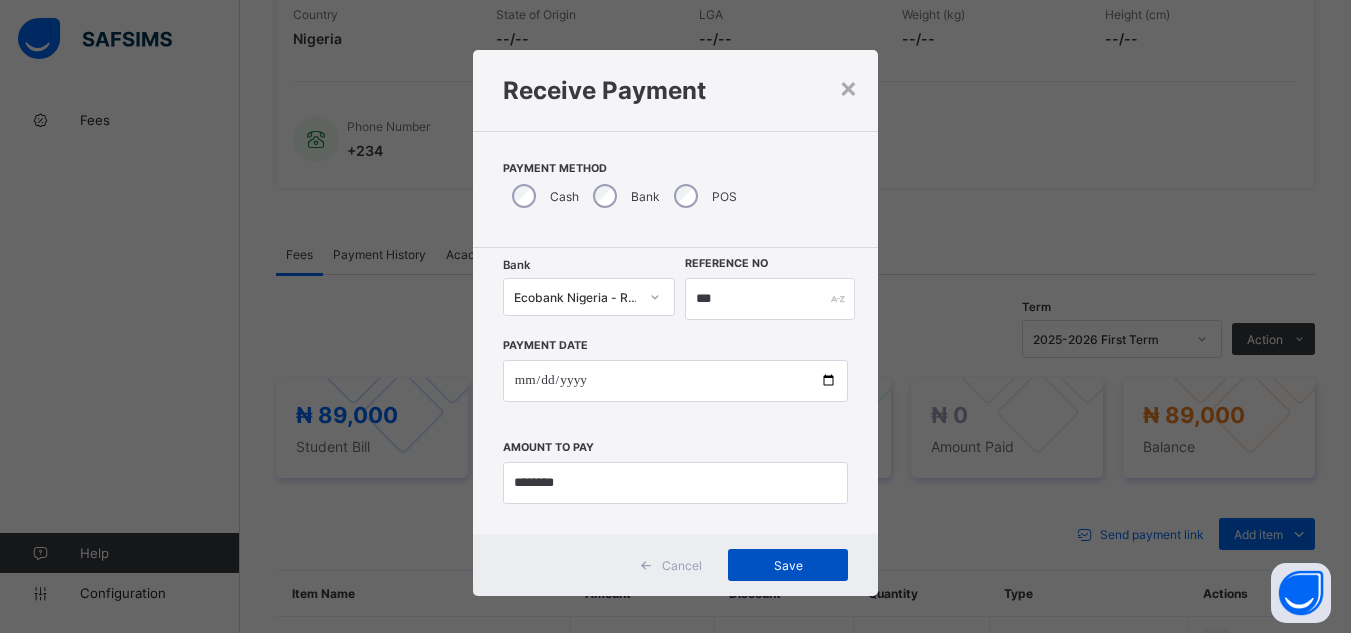 click on "Save" at bounding box center (788, 565) 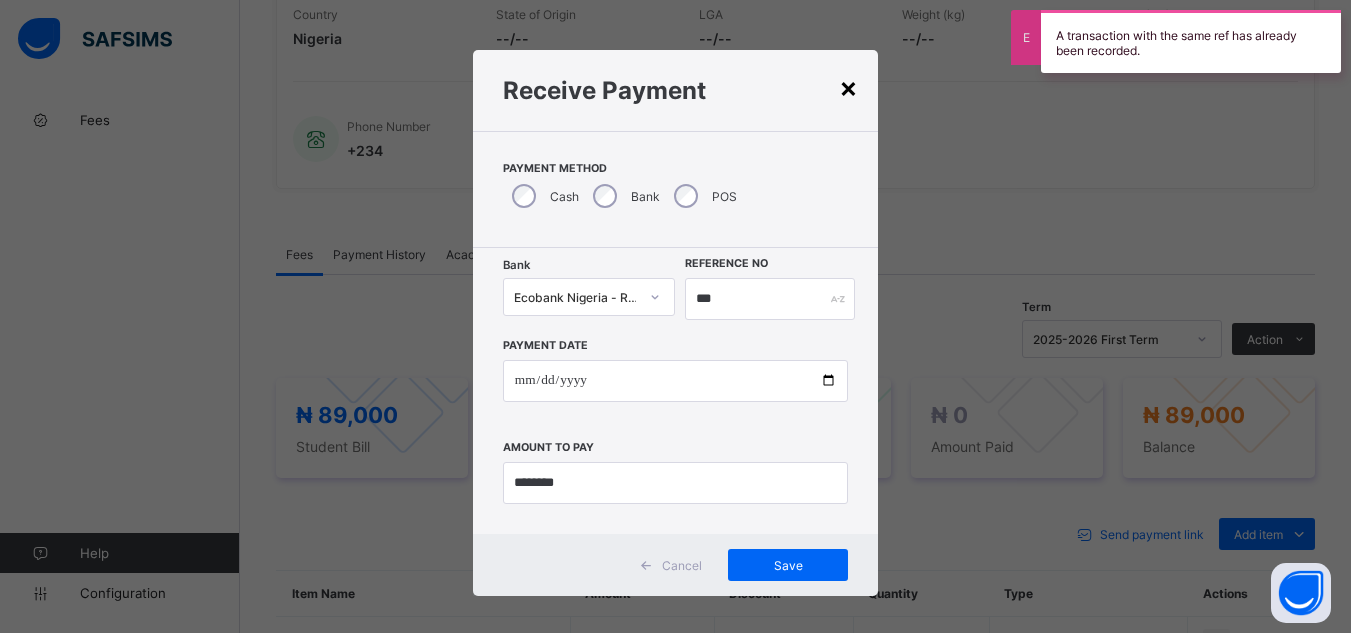 click on "×" at bounding box center (848, 87) 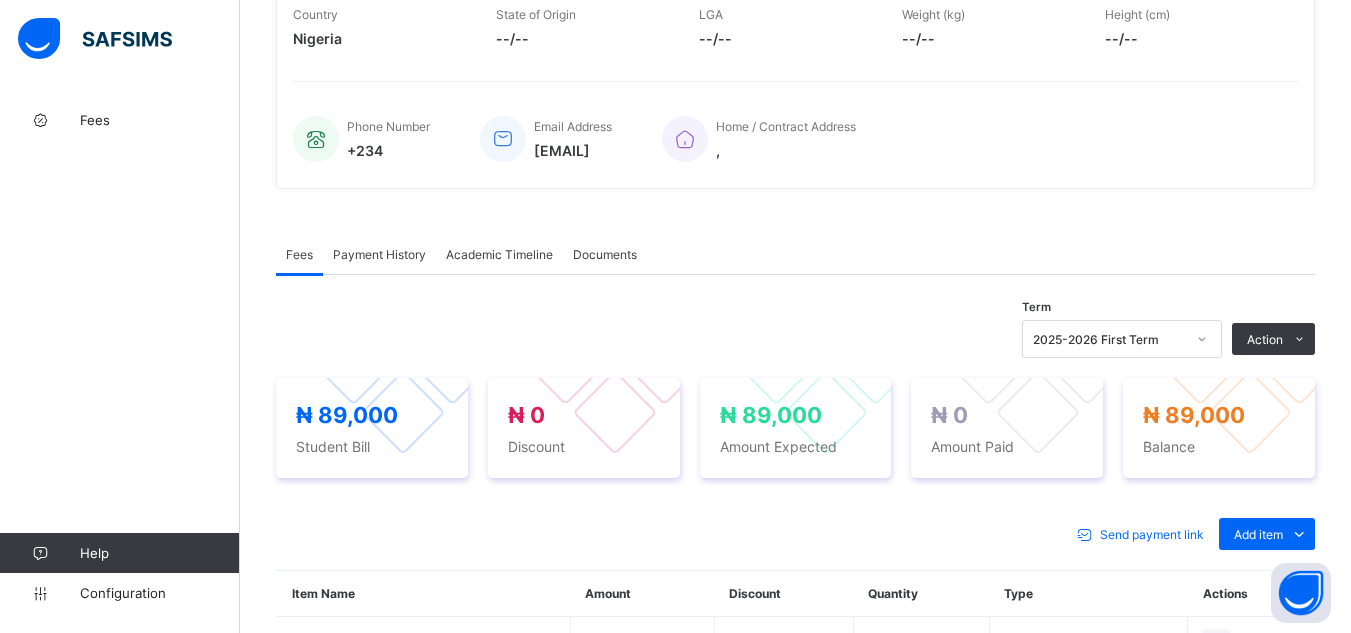 click on "Send payment link Add item Optional items Special bill" at bounding box center [795, 534] 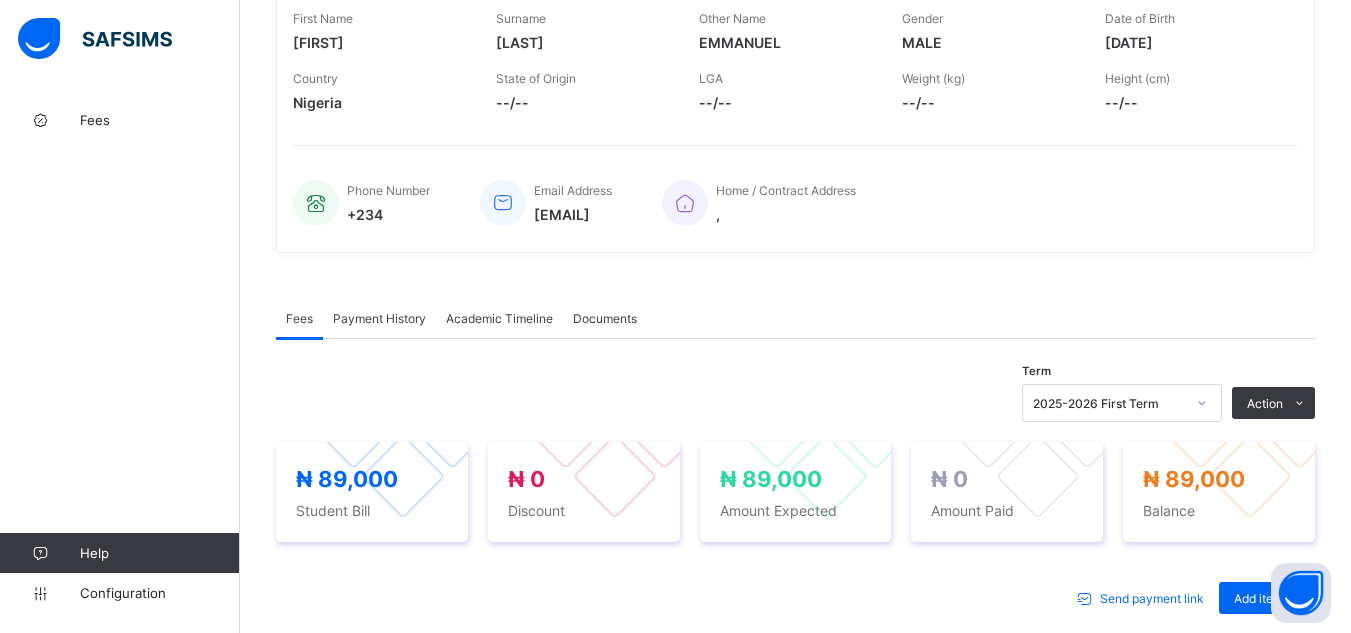 scroll, scrollTop: 338, scrollLeft: 0, axis: vertical 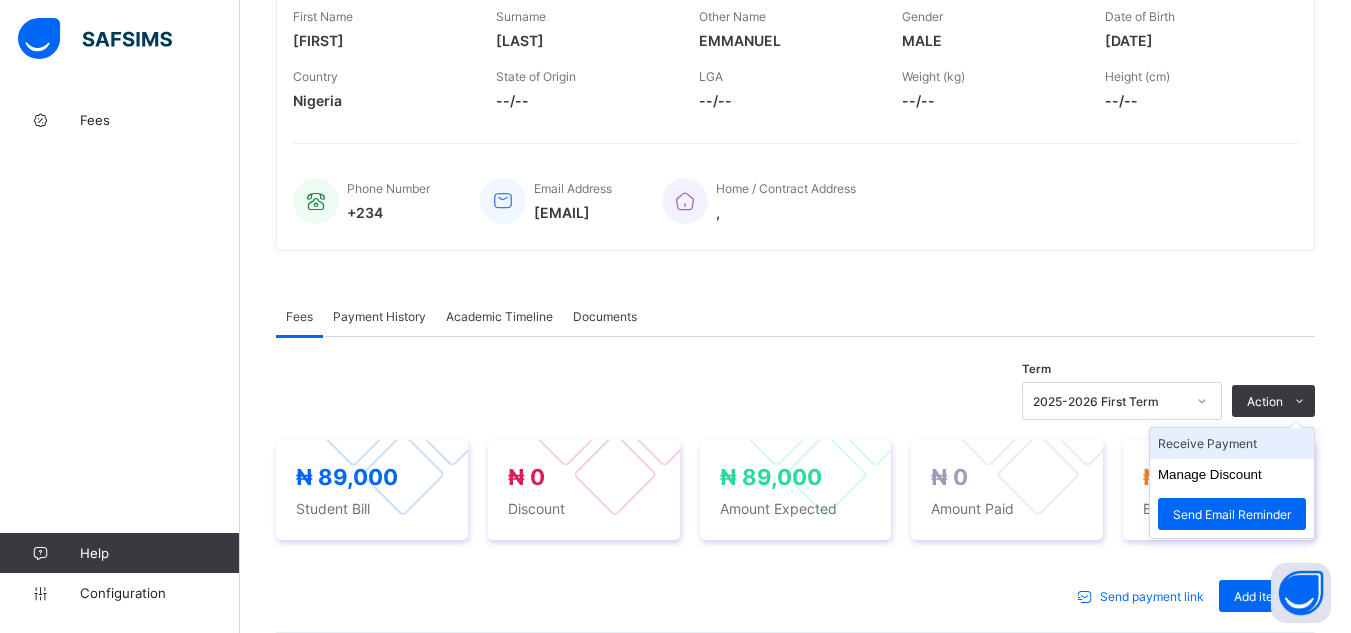 click on "Receive Payment" at bounding box center (1232, 443) 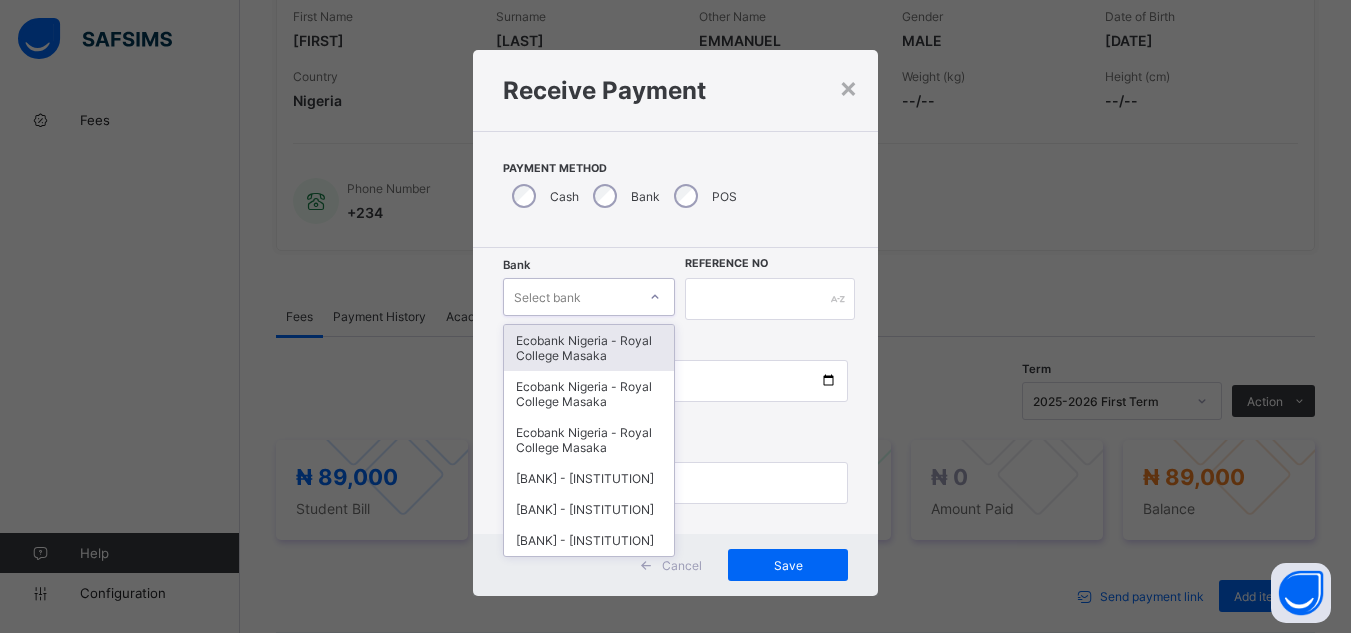 click on "Select bank" at bounding box center [570, 297] 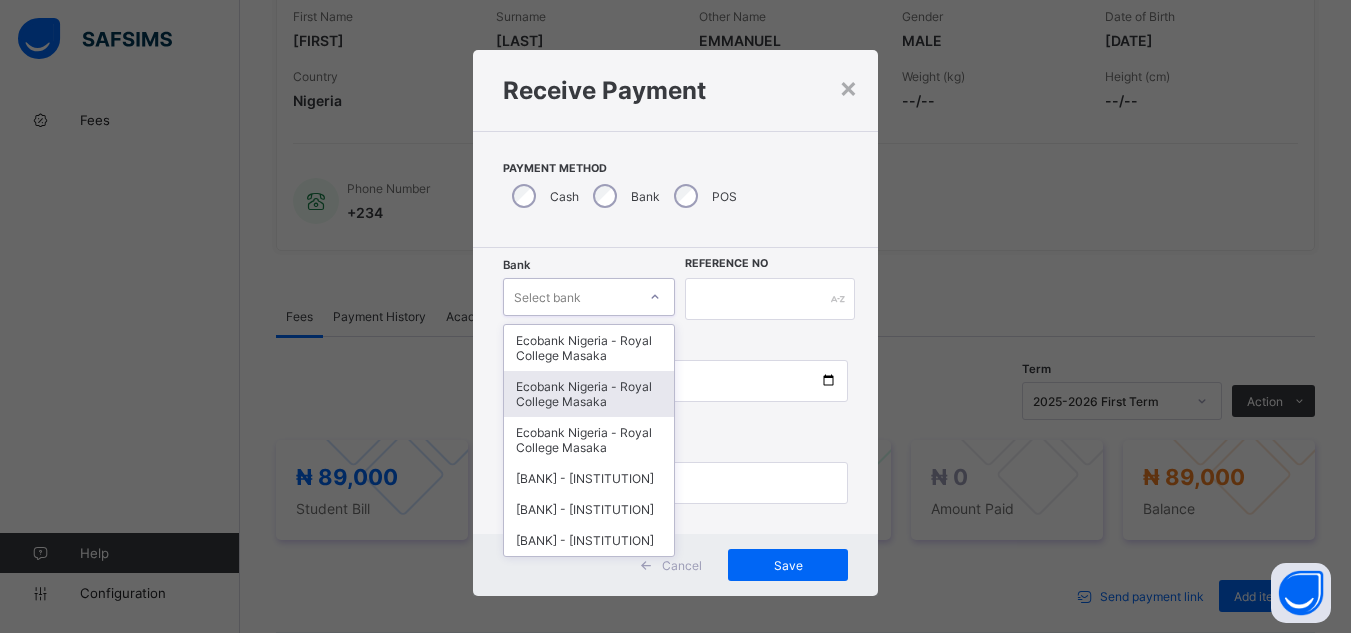 click on "Ecobank Nigeria - Royal College Masaka" at bounding box center [589, 394] 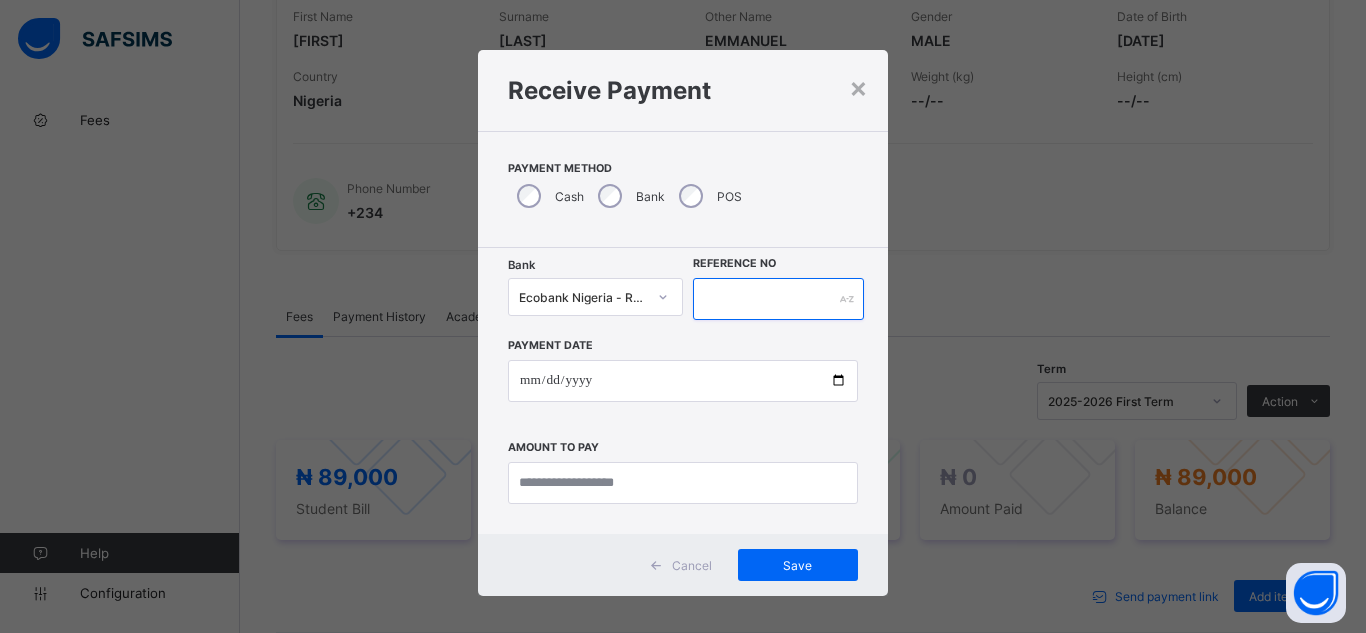 click at bounding box center (778, 299) 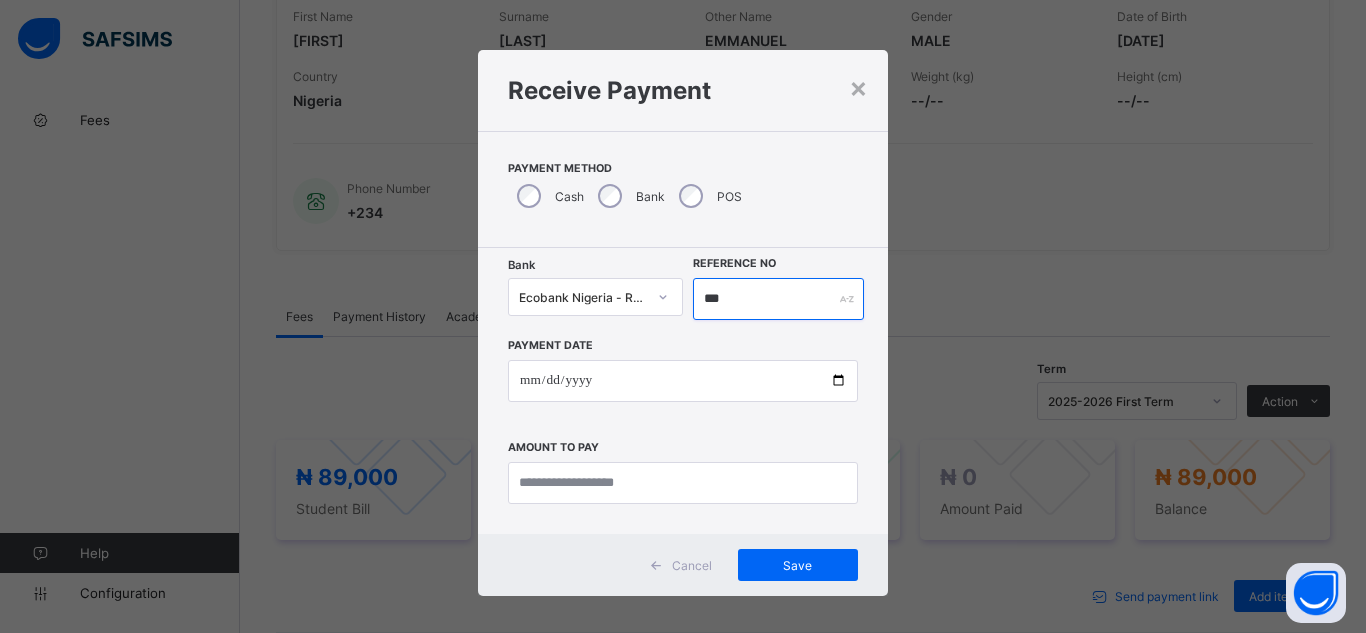 type on "***" 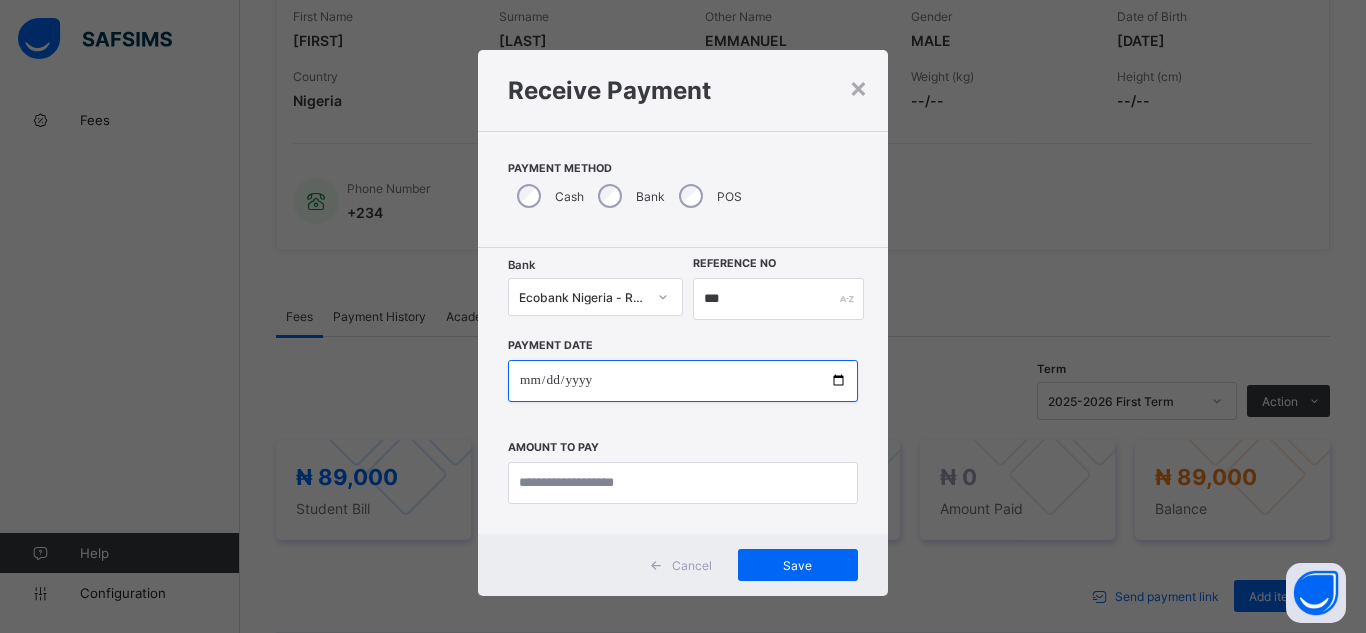 click at bounding box center (683, 381) 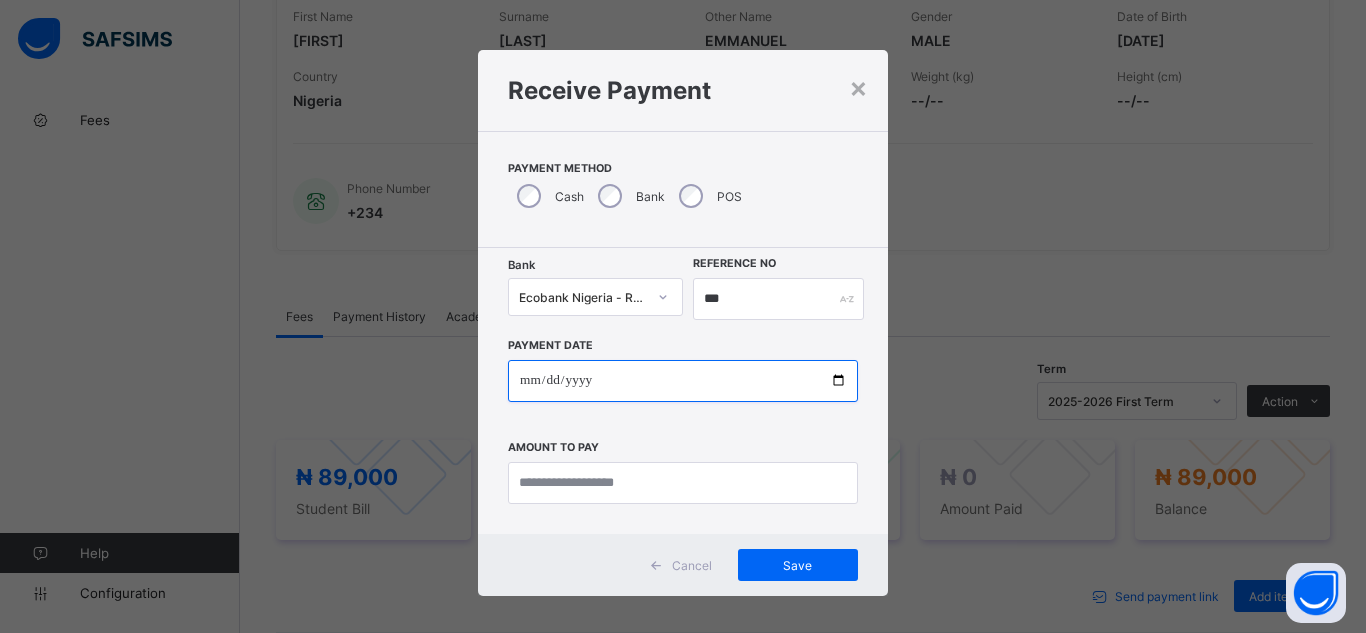 type on "**********" 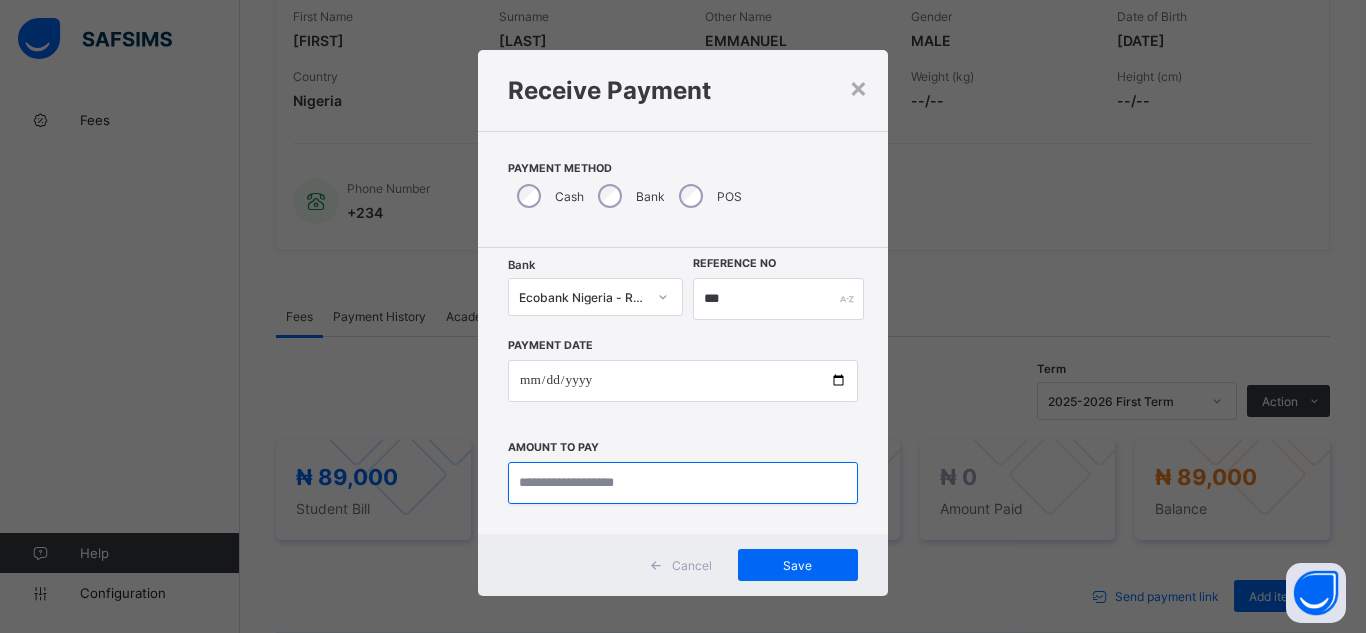 click at bounding box center (683, 483) 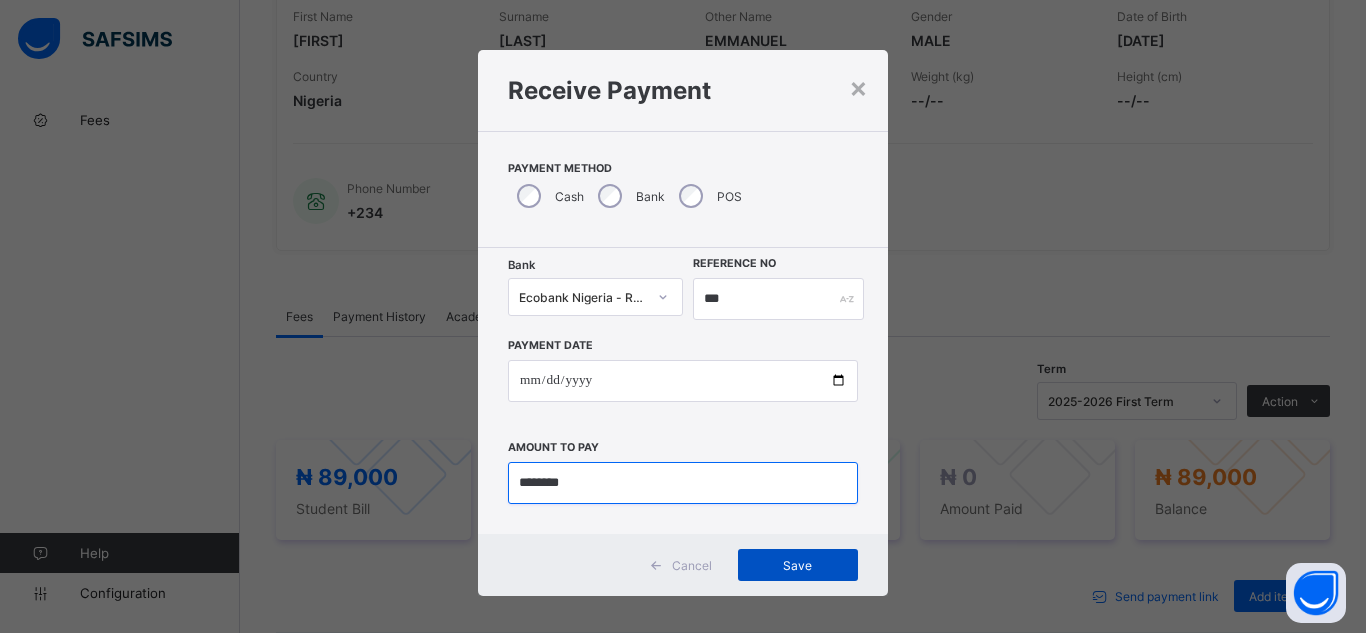 type on "********" 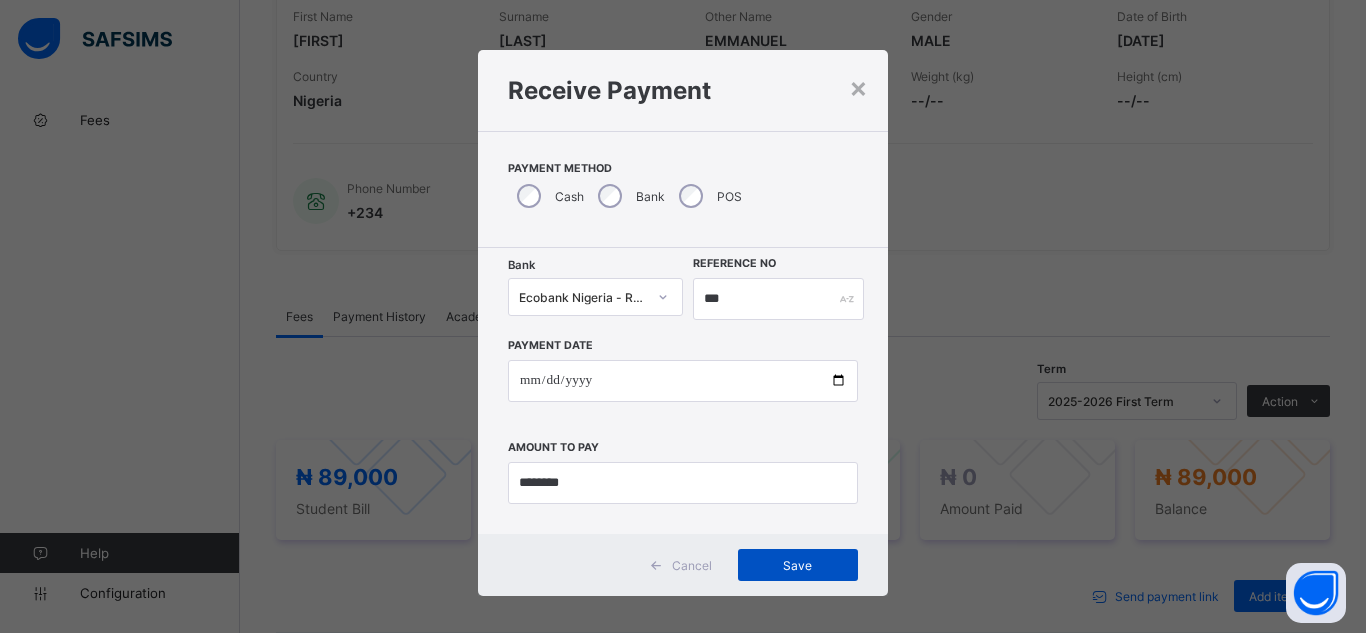 click on "Save" at bounding box center [798, 565] 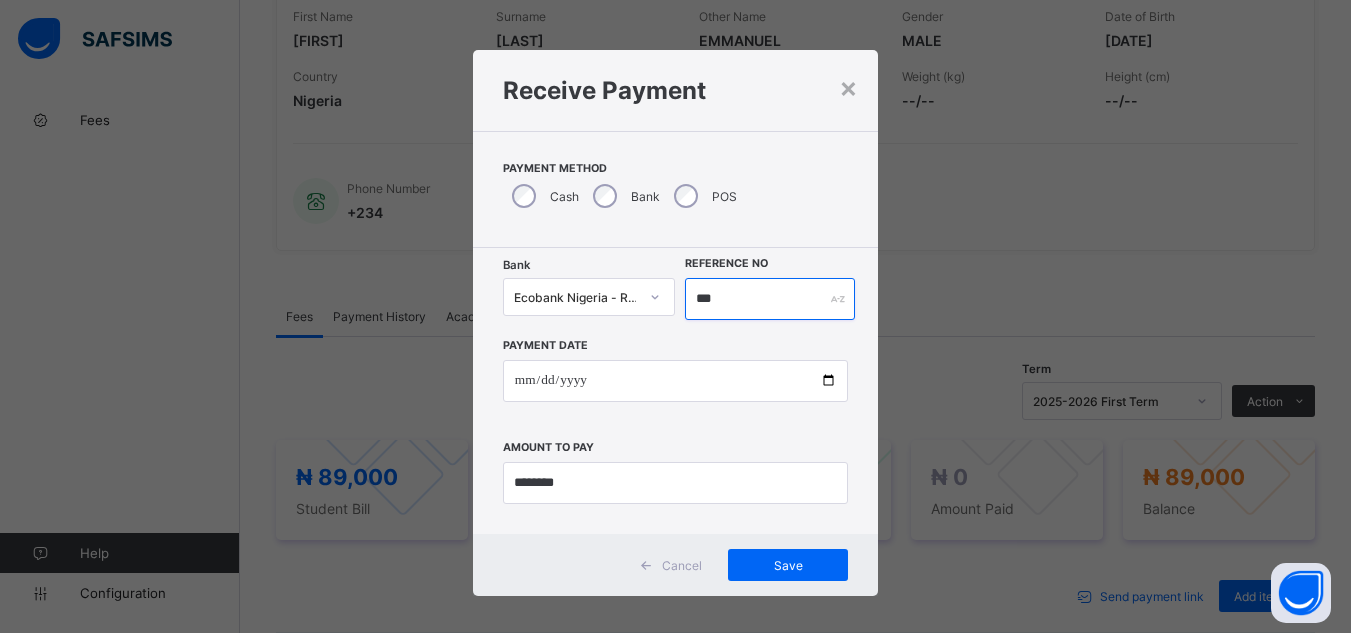 click on "***" at bounding box center (769, 299) 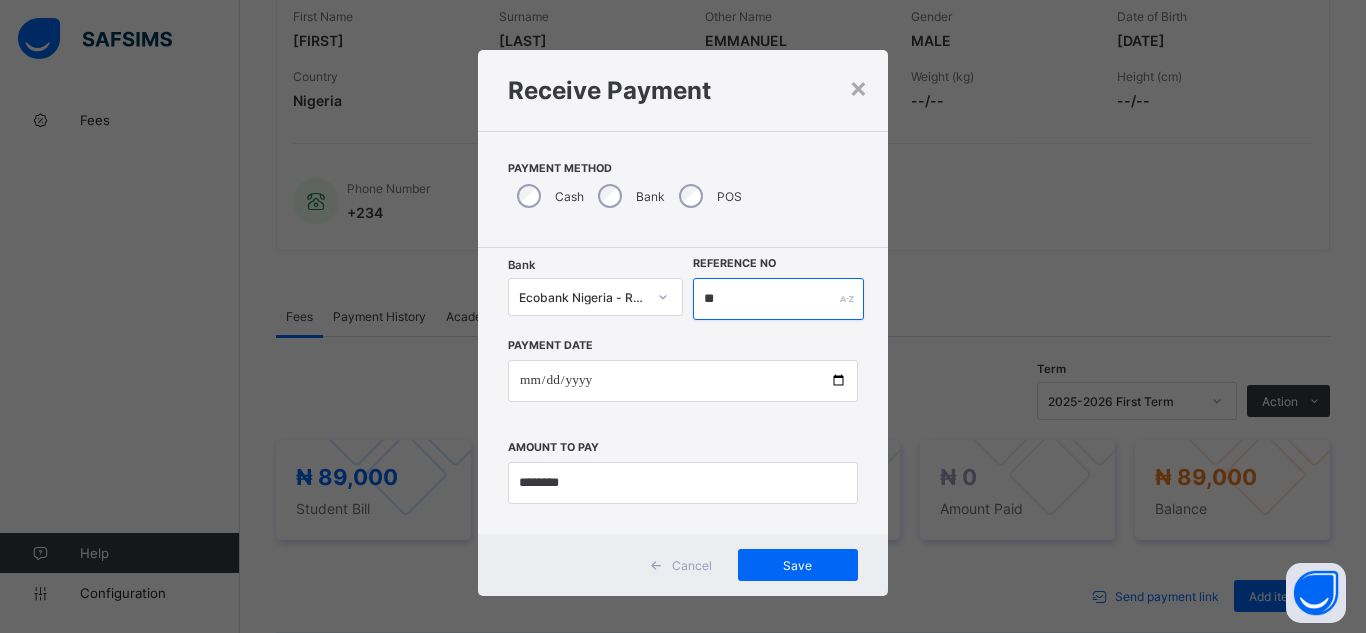 type on "*" 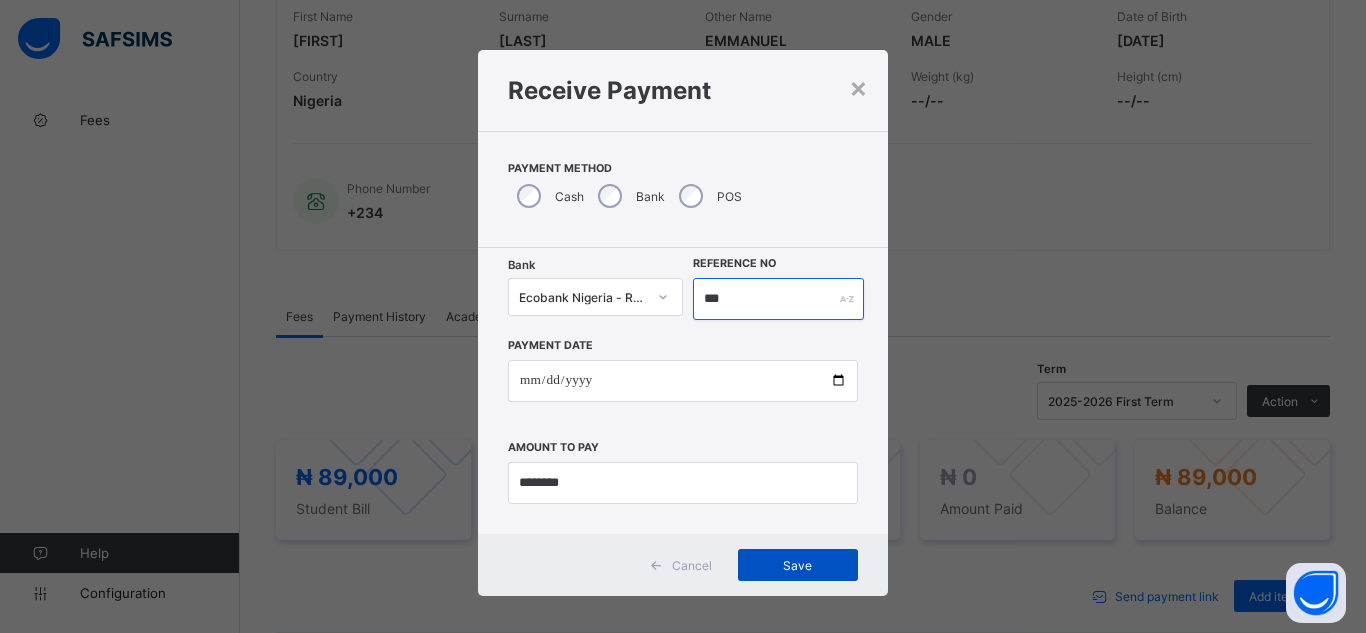type on "***" 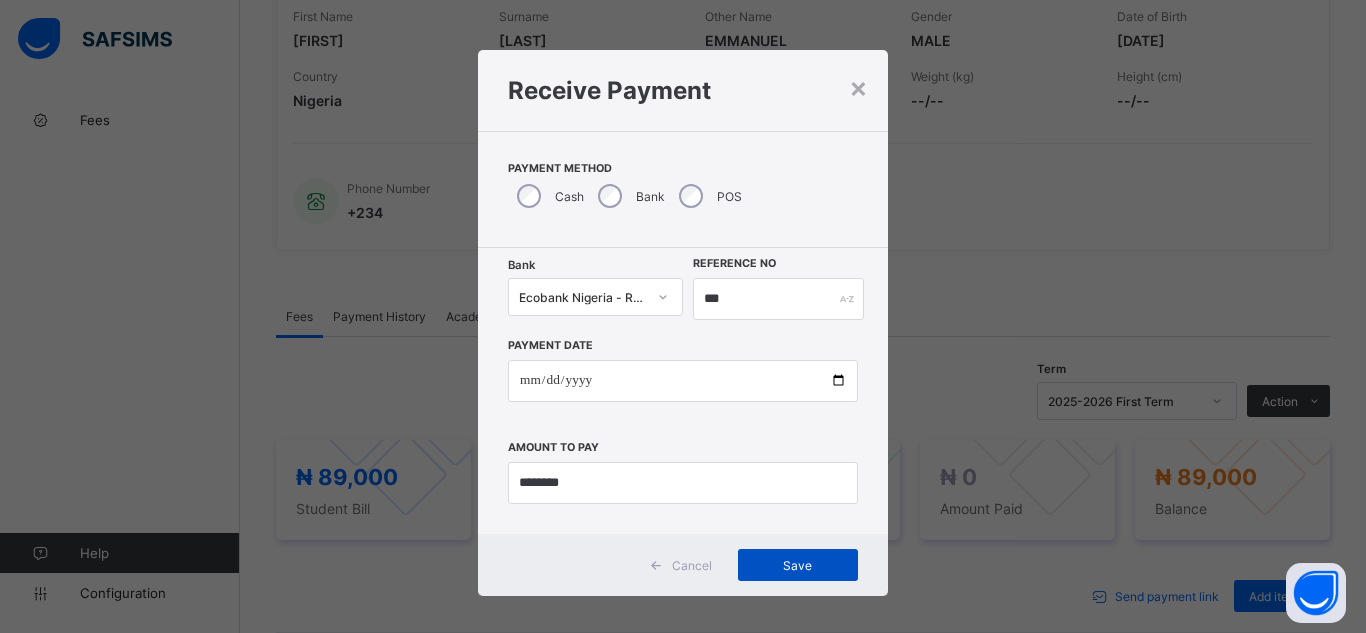 click on "Save" at bounding box center (798, 565) 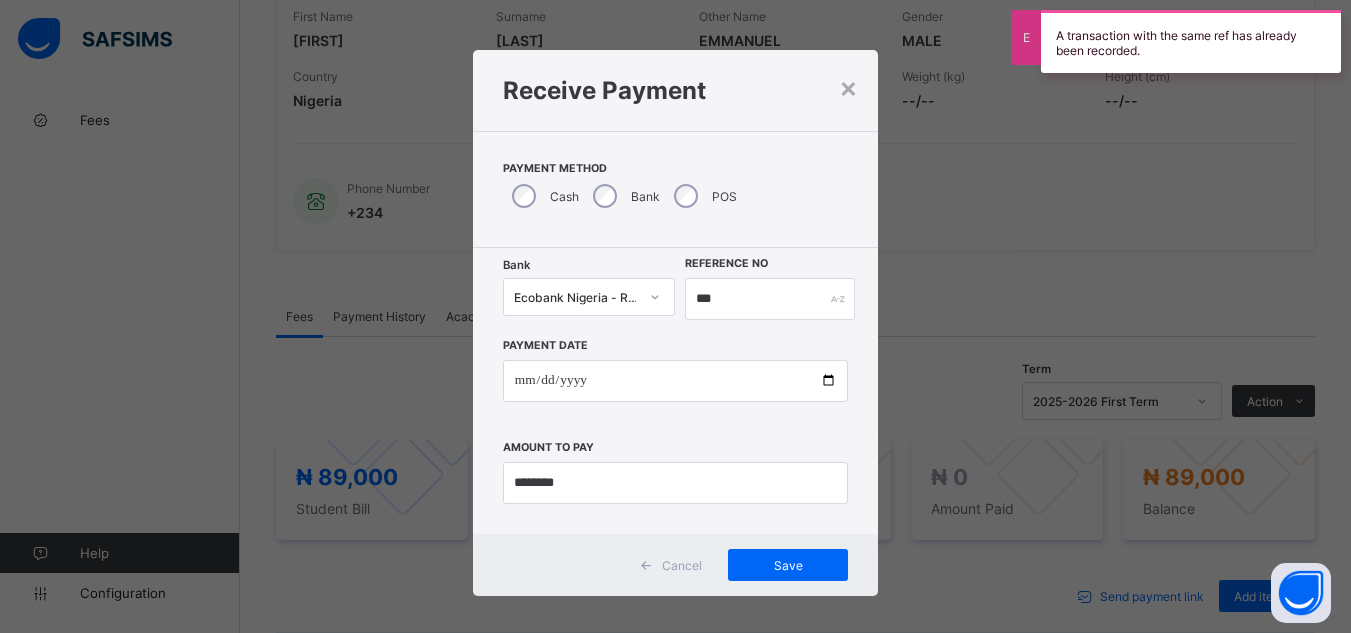 click on "**********" at bounding box center (675, 316) 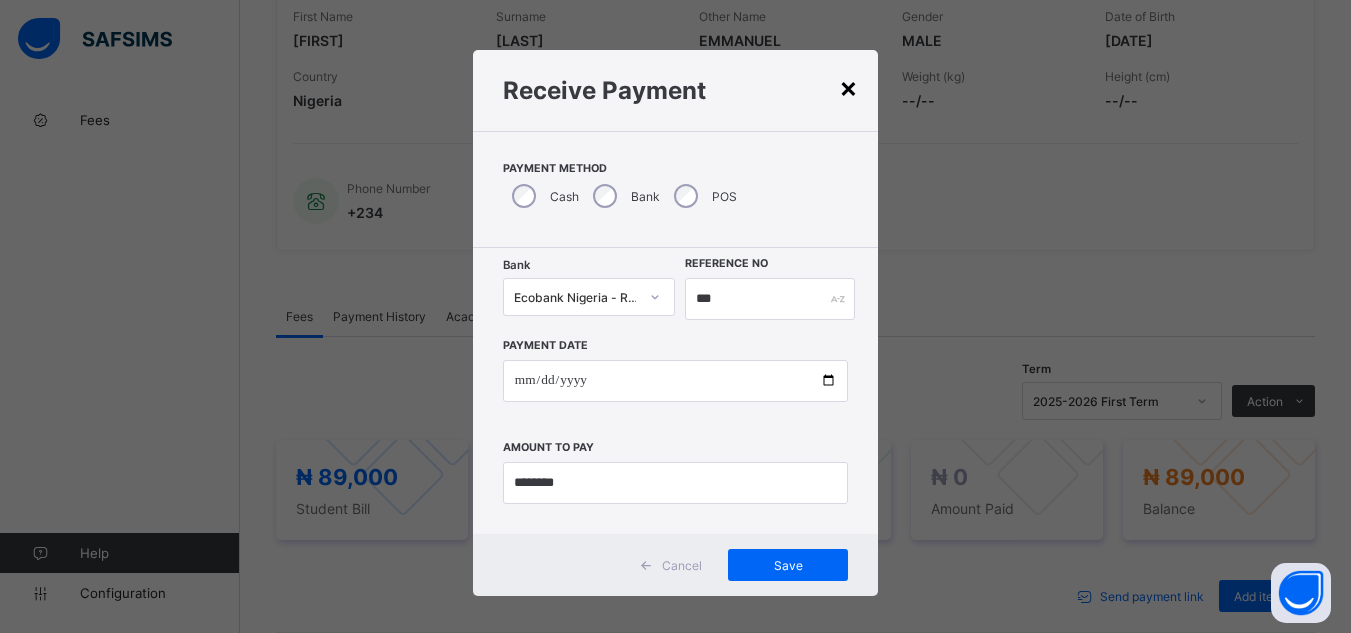 click on "×" at bounding box center (848, 87) 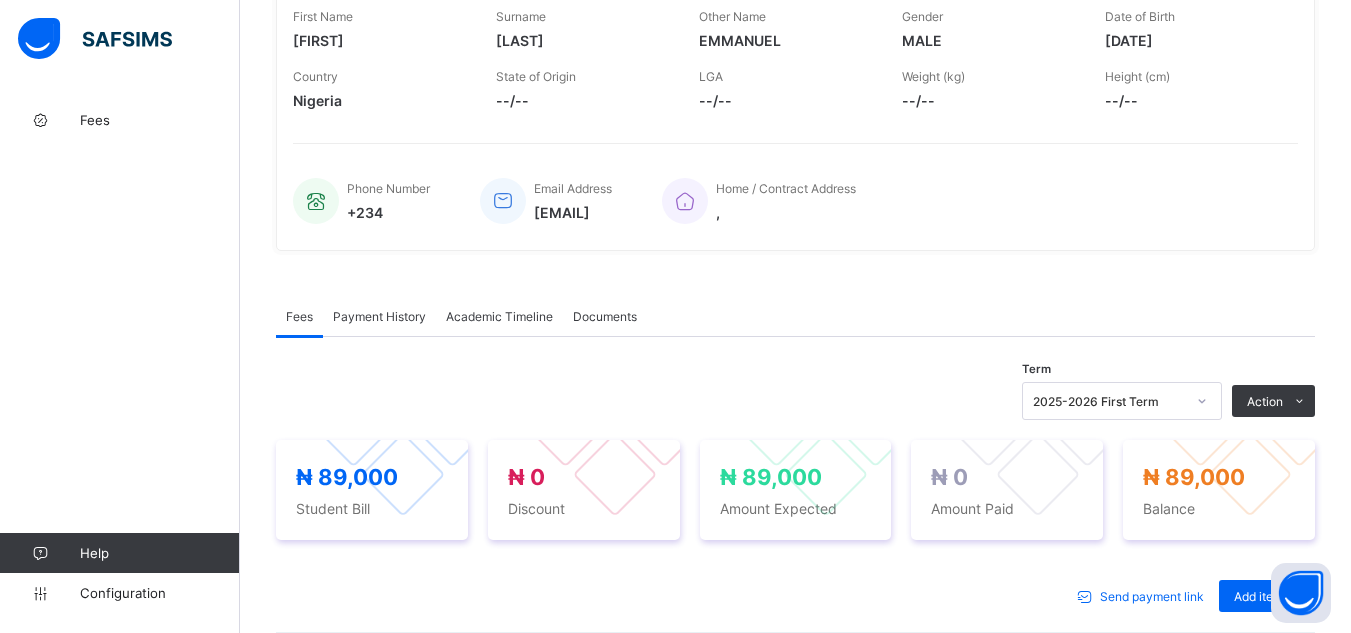 click on "Term [DATE] First Term Action Receive Payment Manage Discount Send Email Reminder ₦ 89,000 Student Bill ₦ 0 Discount ₦ 89,000 Amount Expected ₦ 0 Amount Paid ₦ 89,000 Balance Send payment link Add item Optional items Special bill Item Name Amount Discount Quantity Type Actions [FIRST] & Inter-house Sport ₦ 7,000 ₦ 0 1 COMPULSORY Lesson Fee ₦ 3,500 ₦ 0 1 COMPULSORY Skill Acquisition ₦ 3,500 ₦ 0 1 COMPULSORY Tuition ₦ 70,000 ₦ 0 1 COMPULSORY Event ₦ 3,000 ₦ 0 1 COMPULSORY P.T.A. Levy ₦ 2,000 ₦ 0 1 COMPULSORY × Add Item Select item Cancel Save × Special bill Add items from previous terms or outstanding payments Item Name Price [₦] Qty Select item * Add item Total ₦ 0 Comments Cancel Add to invoice × Edit Discount Fee Item Fee Amount Discount Options Fixed Percentage Discount Amount * Discount Comment Cancel Delete Discount Save Changes × Delete Item This action would delete undefined Cancel Yes, Delete Item × Email Cancel" at bounding box center (795, 715) 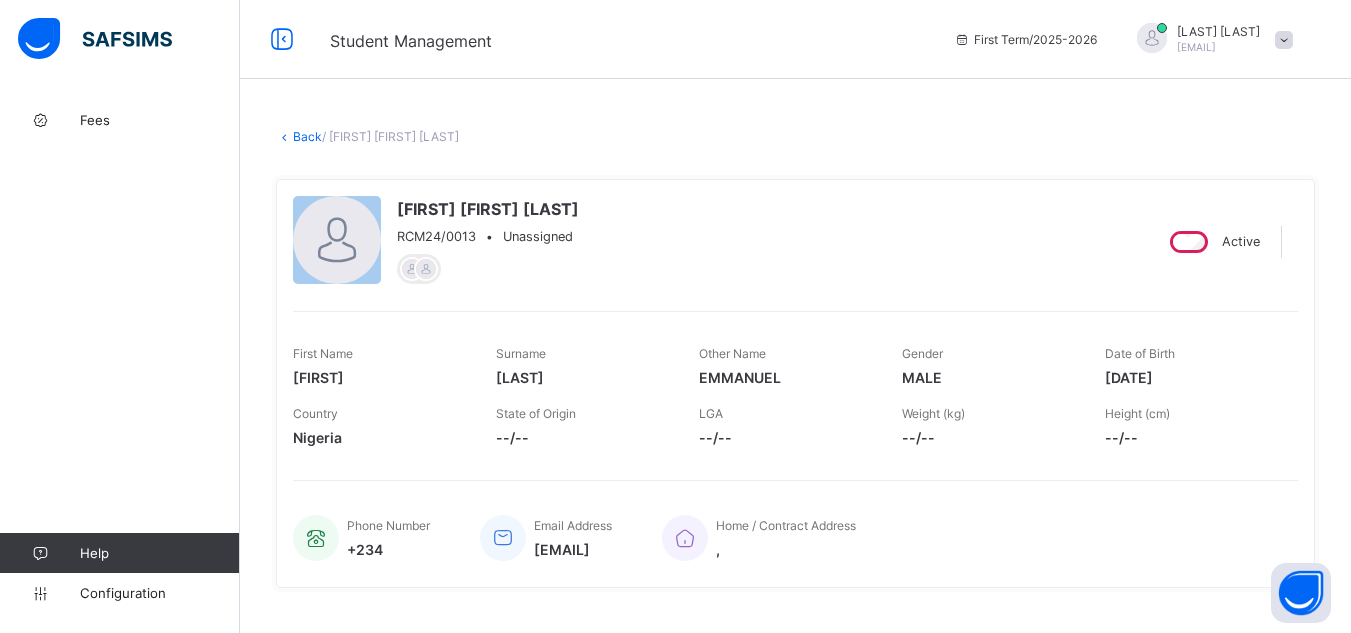scroll, scrollTop: 0, scrollLeft: 0, axis: both 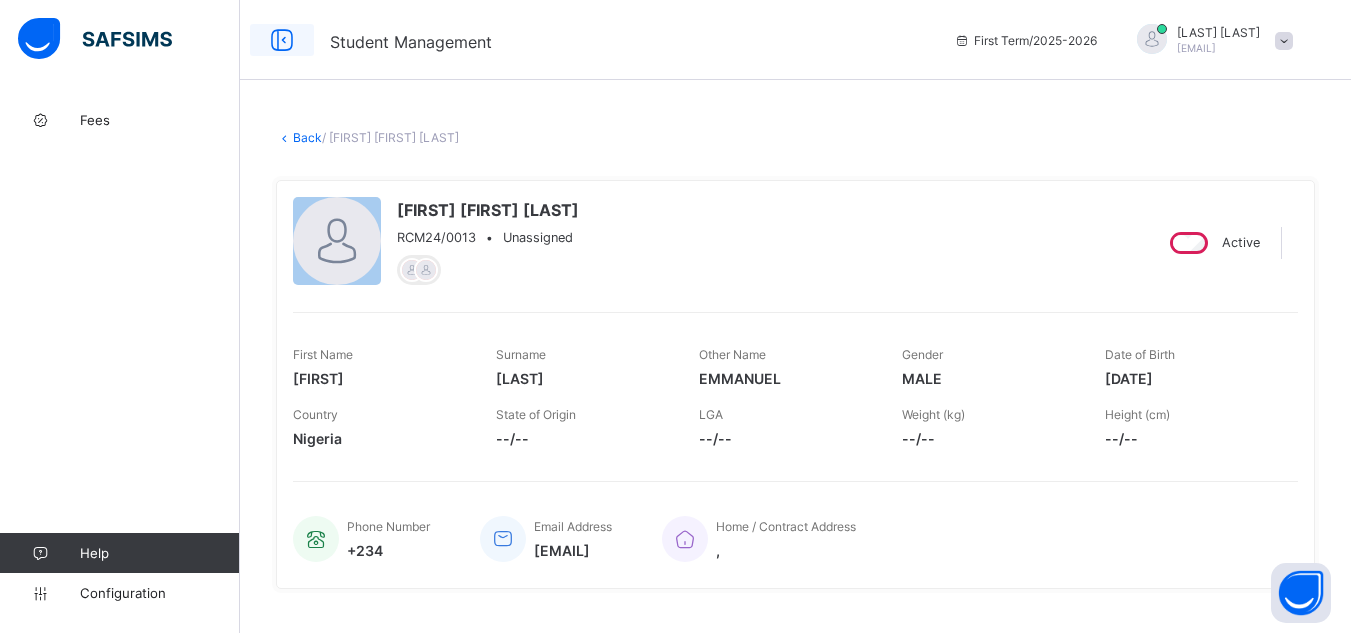 click at bounding box center [282, 40] 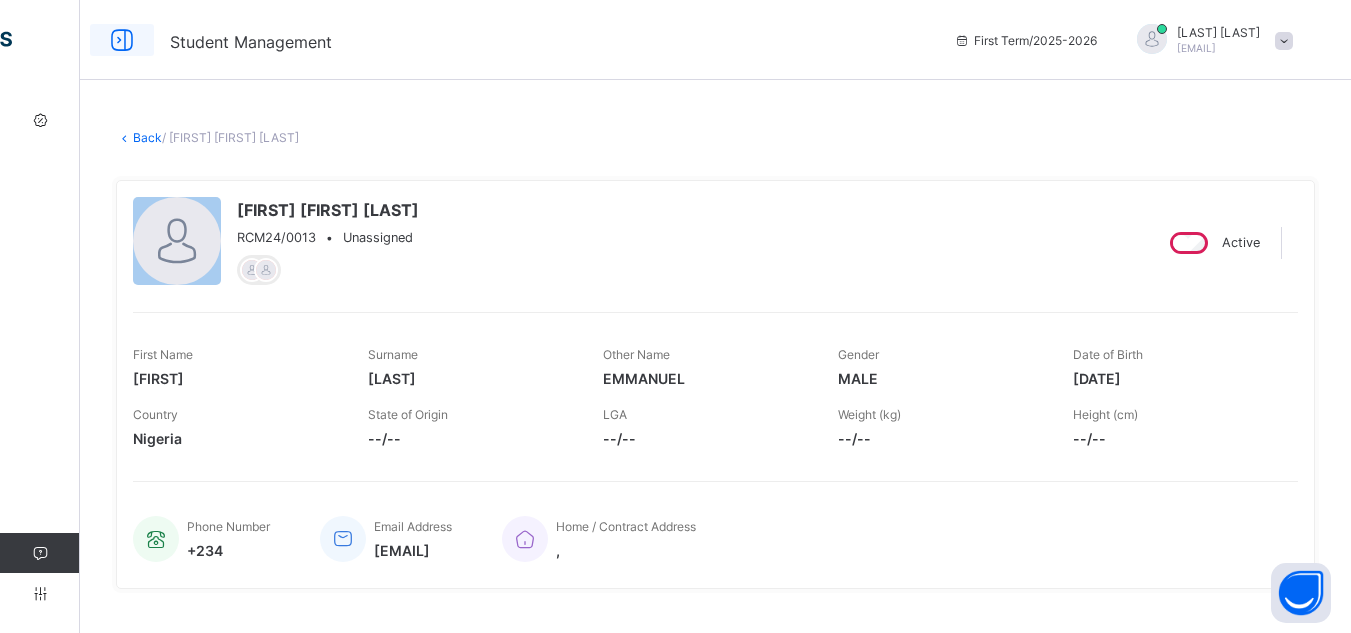 click at bounding box center [122, 40] 